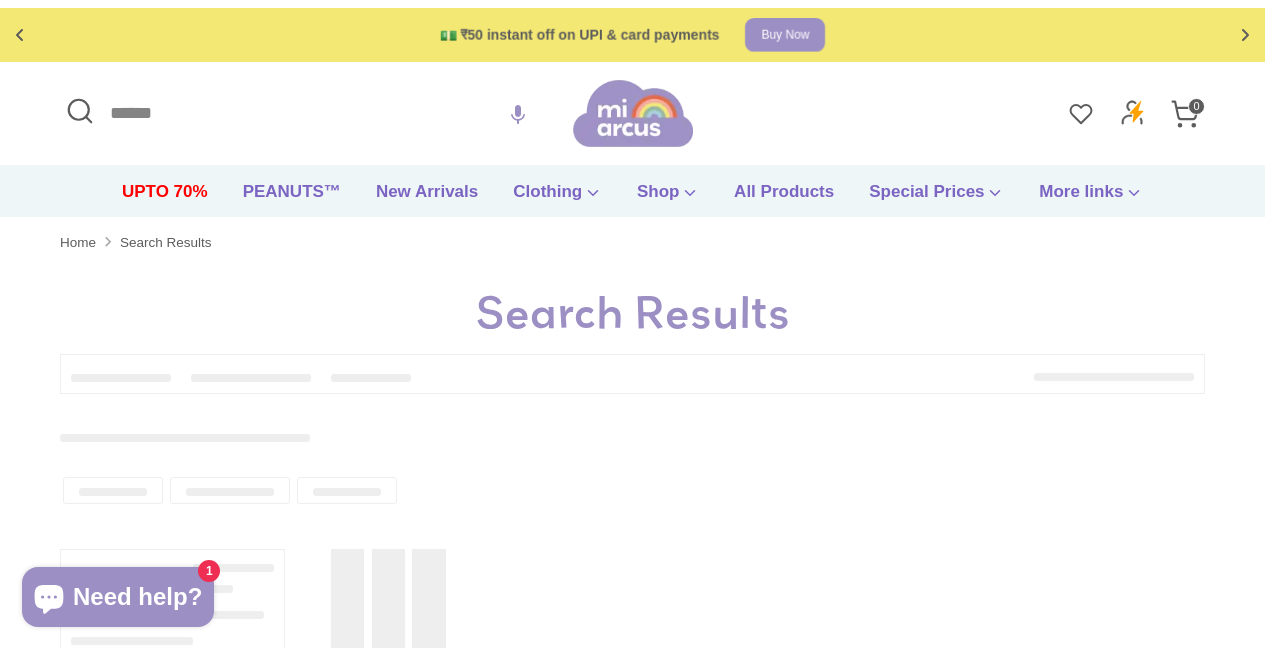 scroll, scrollTop: 0, scrollLeft: 0, axis: both 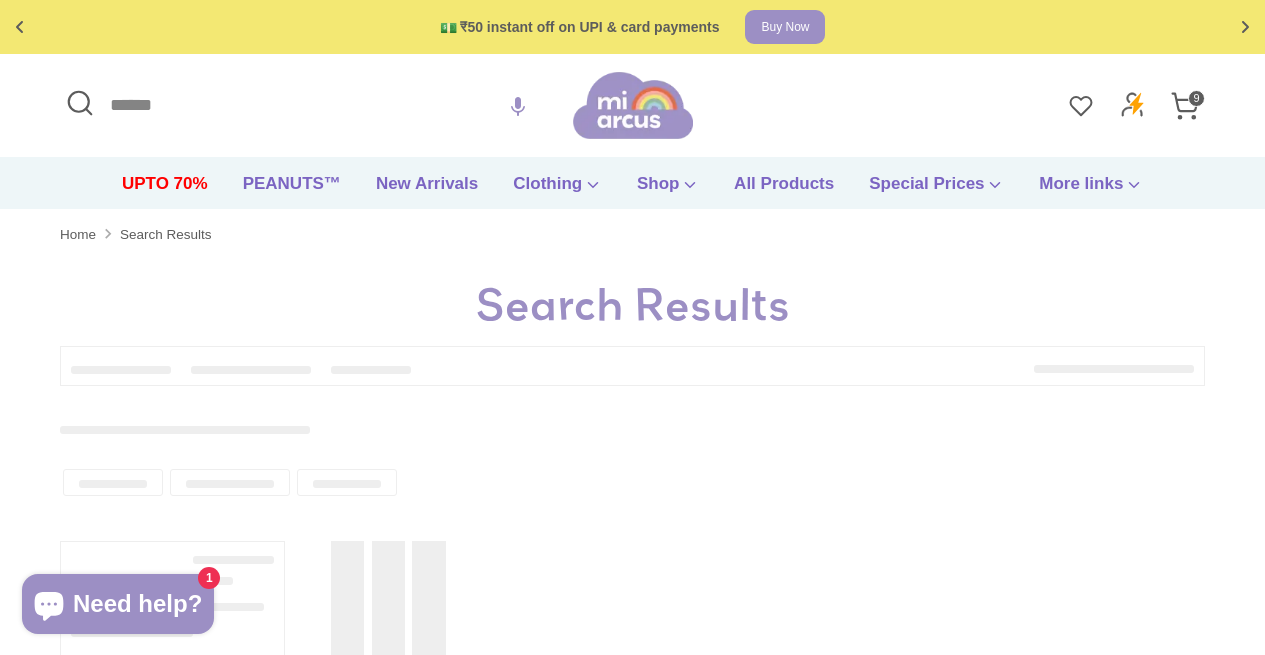 type on "******" 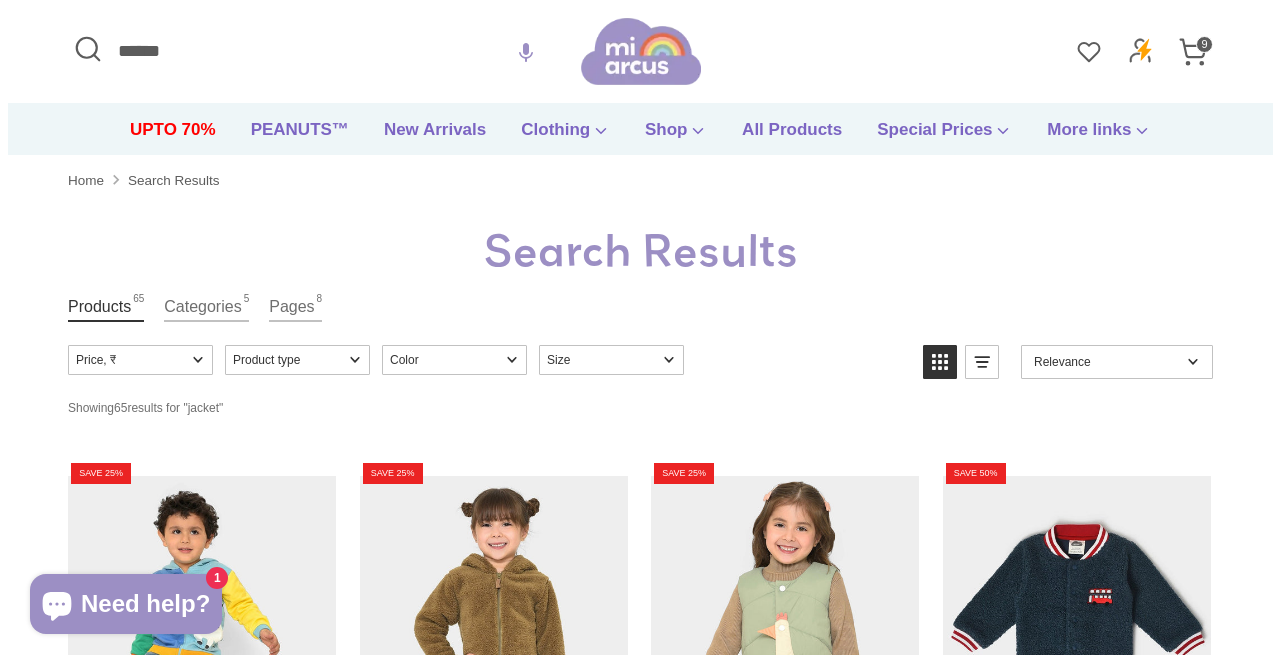 scroll, scrollTop: 0, scrollLeft: 0, axis: both 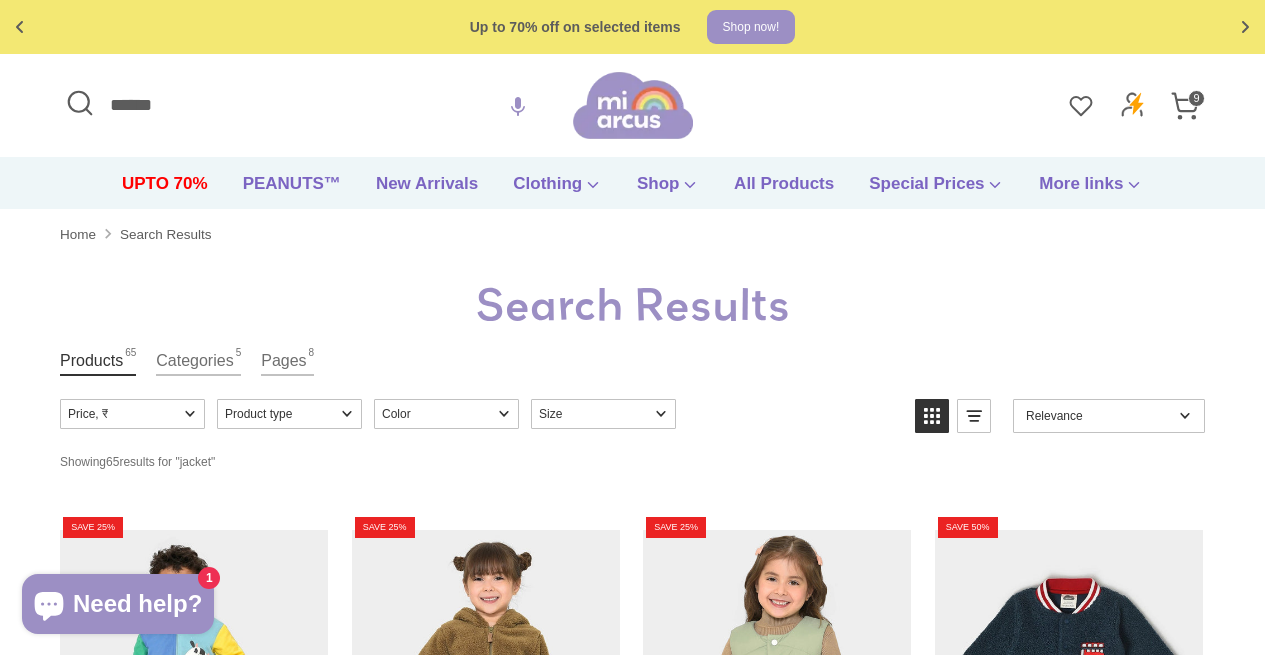 click on "9" at bounding box center [1185, 106] 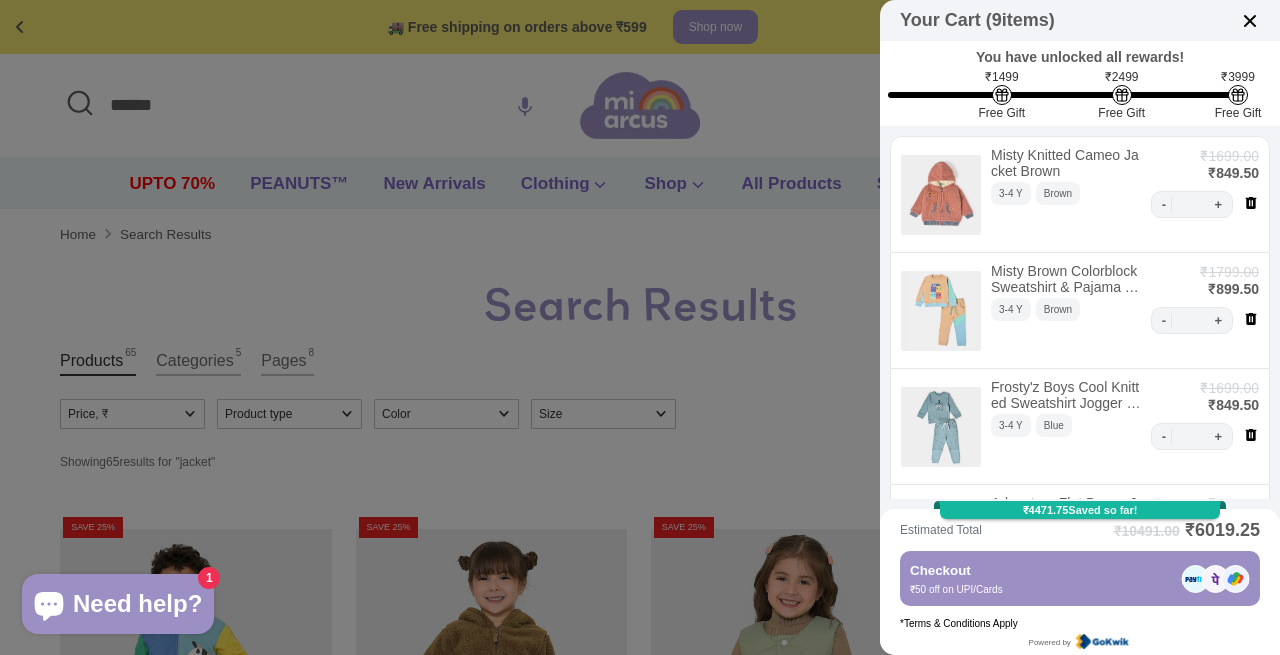 scroll, scrollTop: 1, scrollLeft: 0, axis: vertical 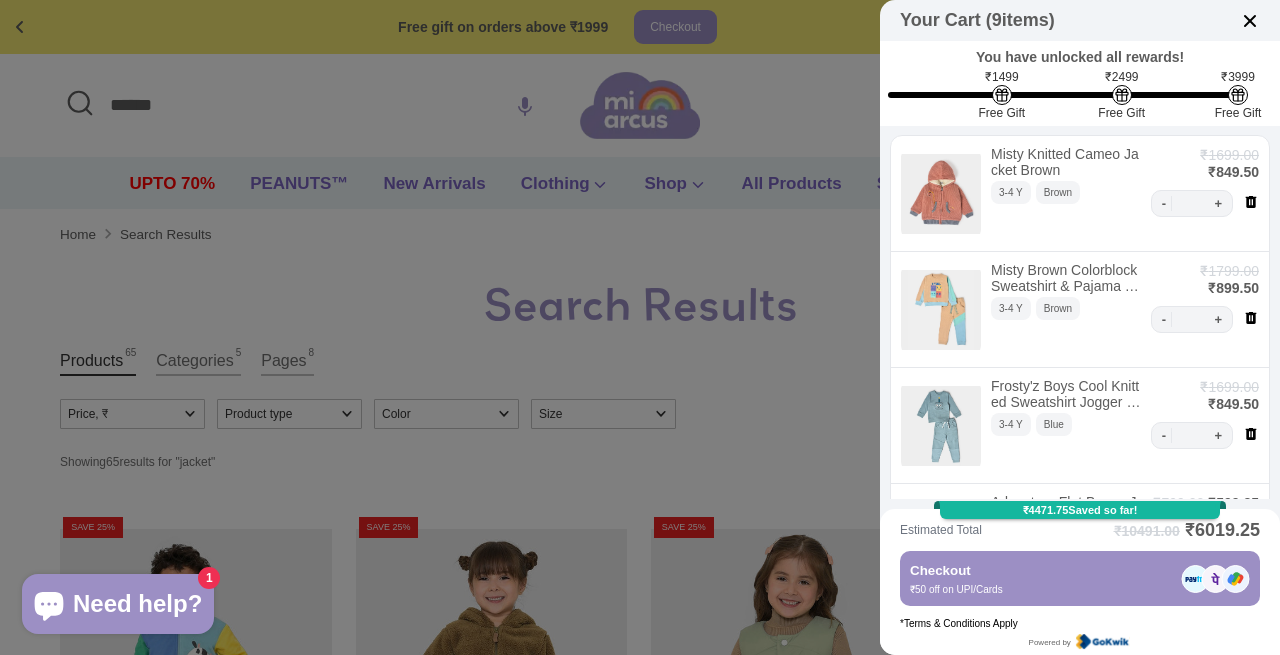 click at bounding box center [941, 193] 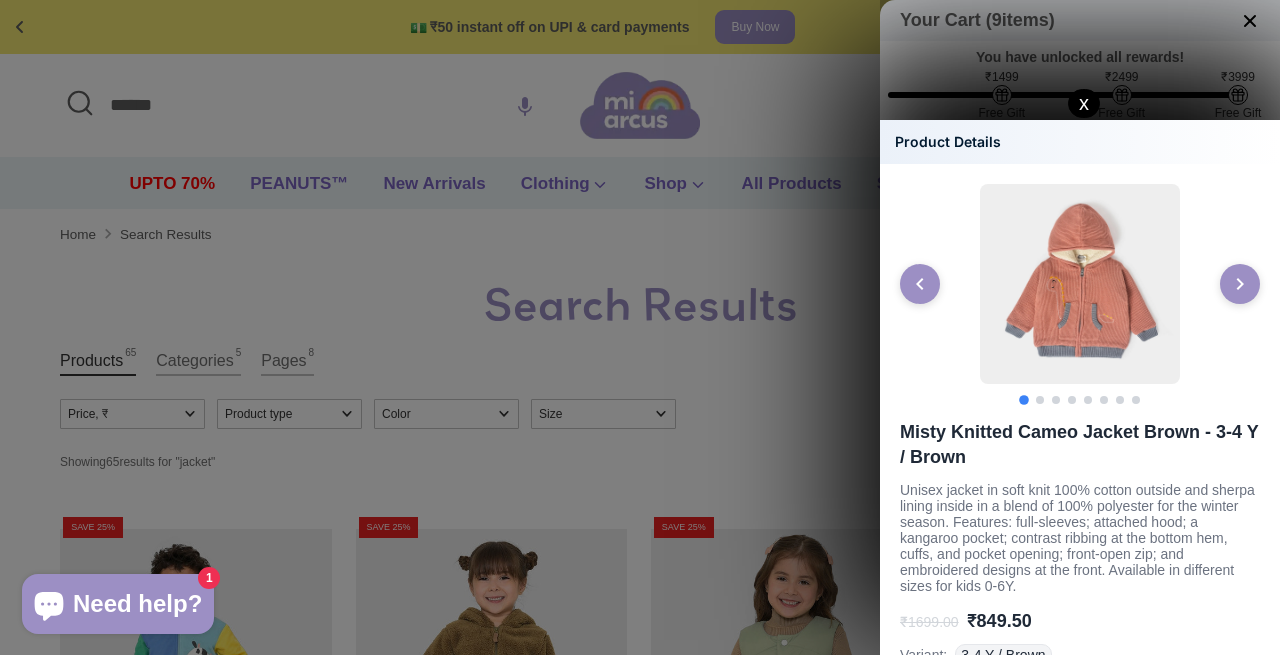 click 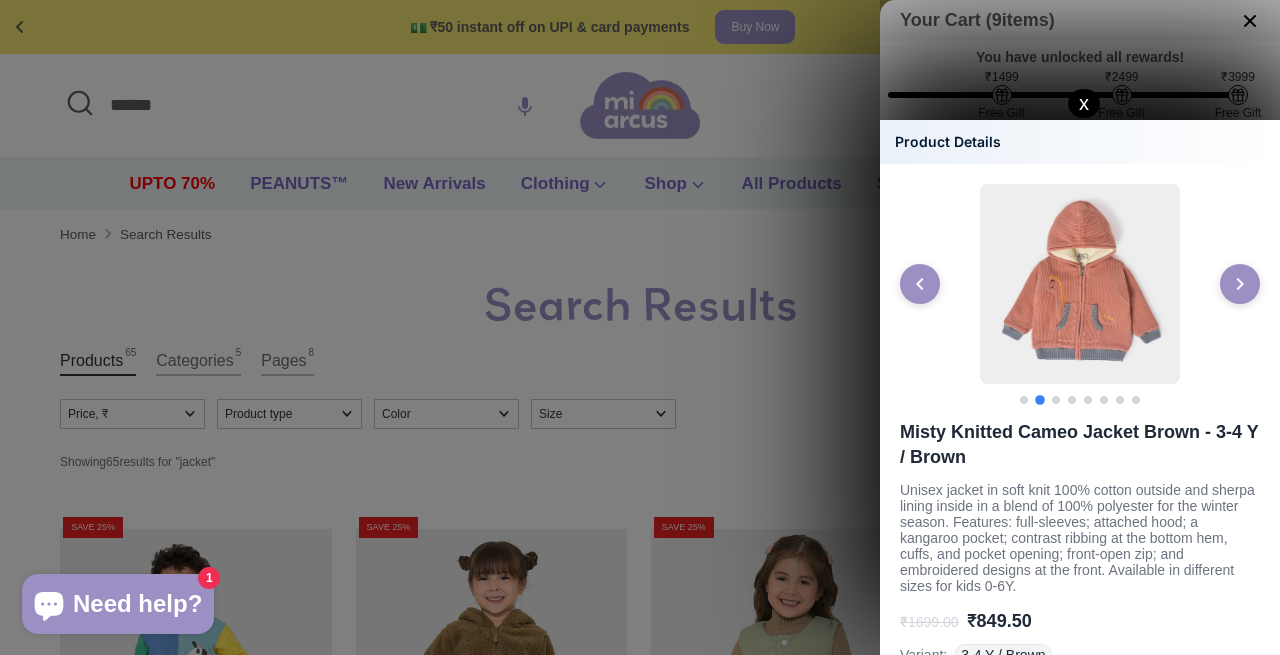click 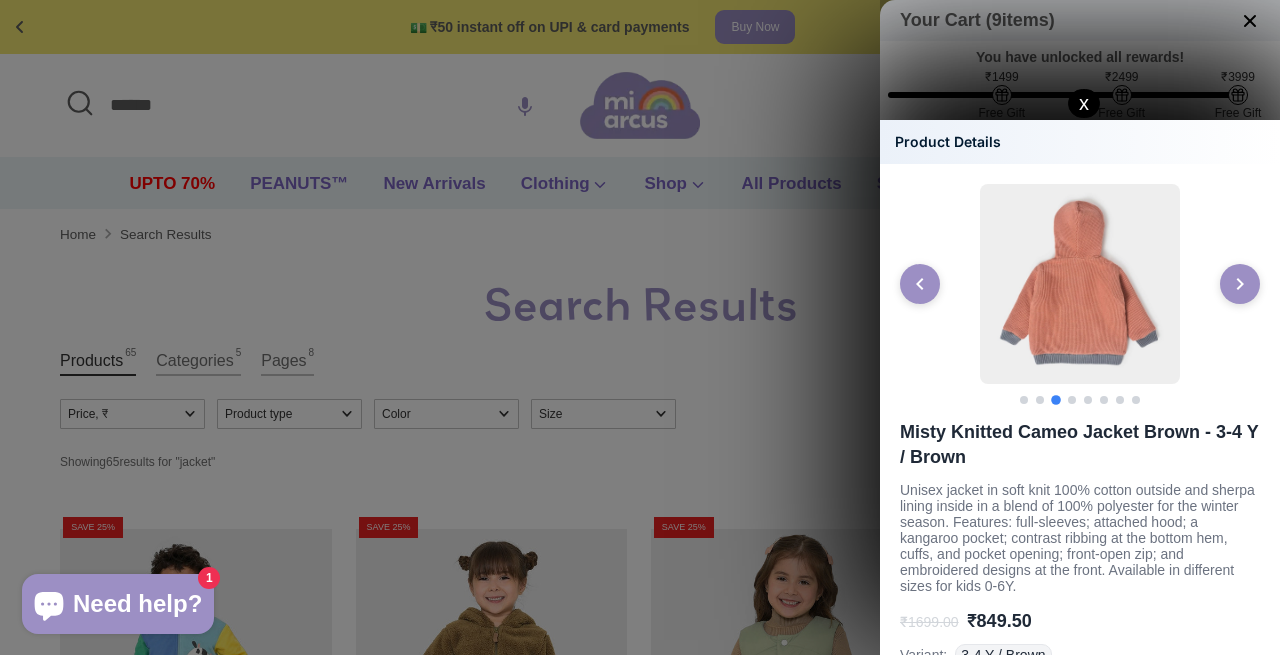 click 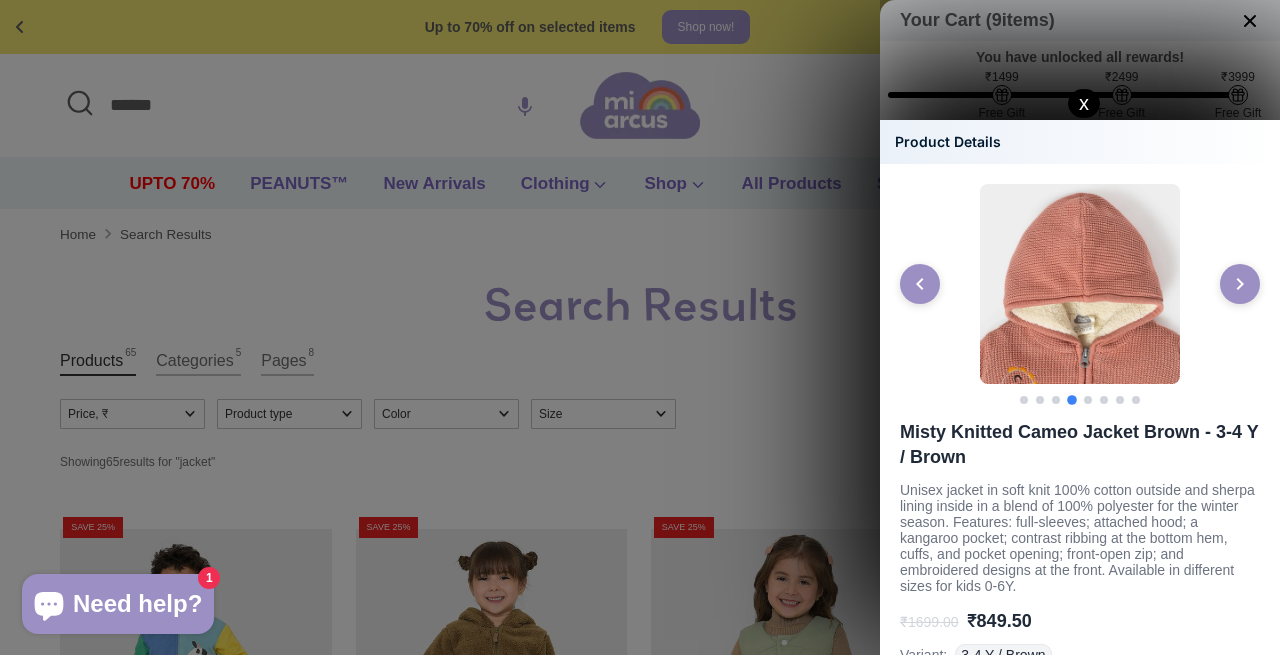 click on "x" at bounding box center [1084, 103] 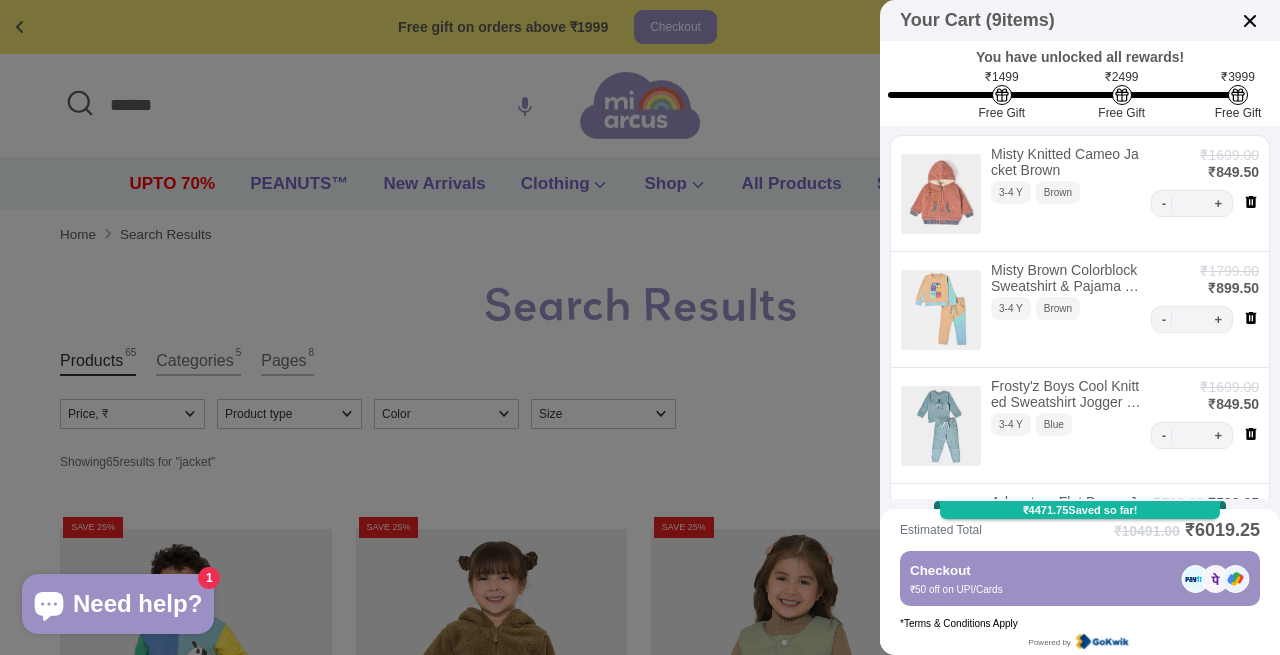 click on "-" at bounding box center [1167, 319] 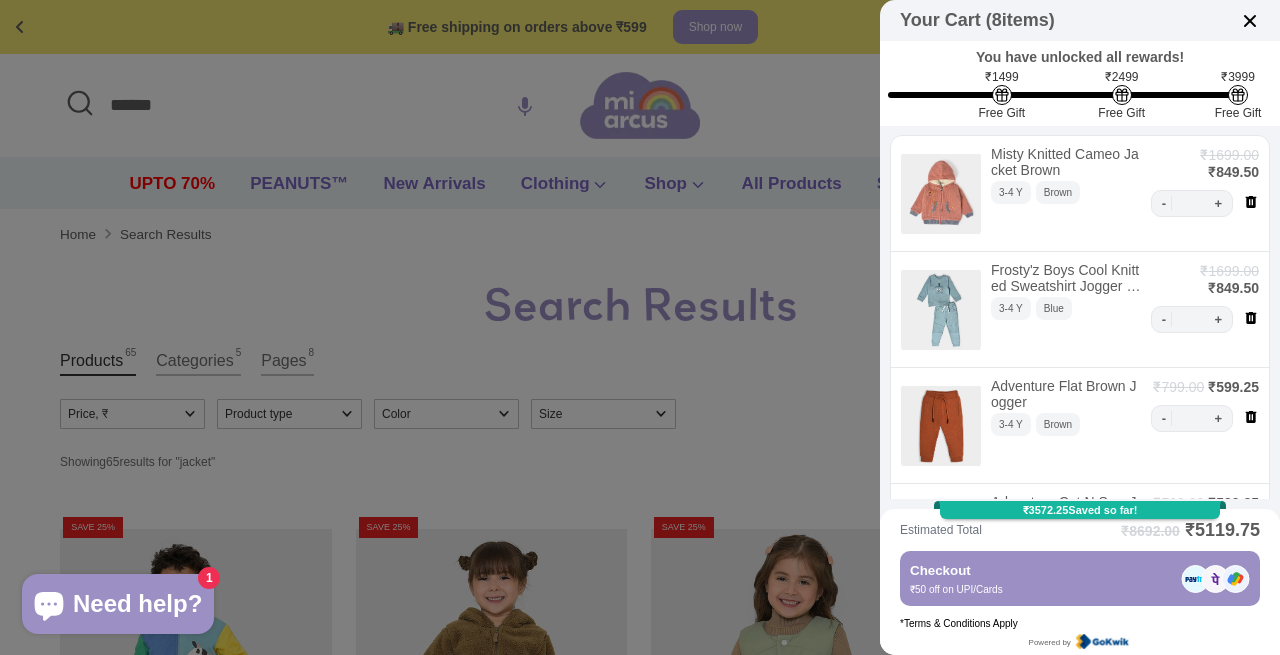 click on "-" at bounding box center (1167, 319) 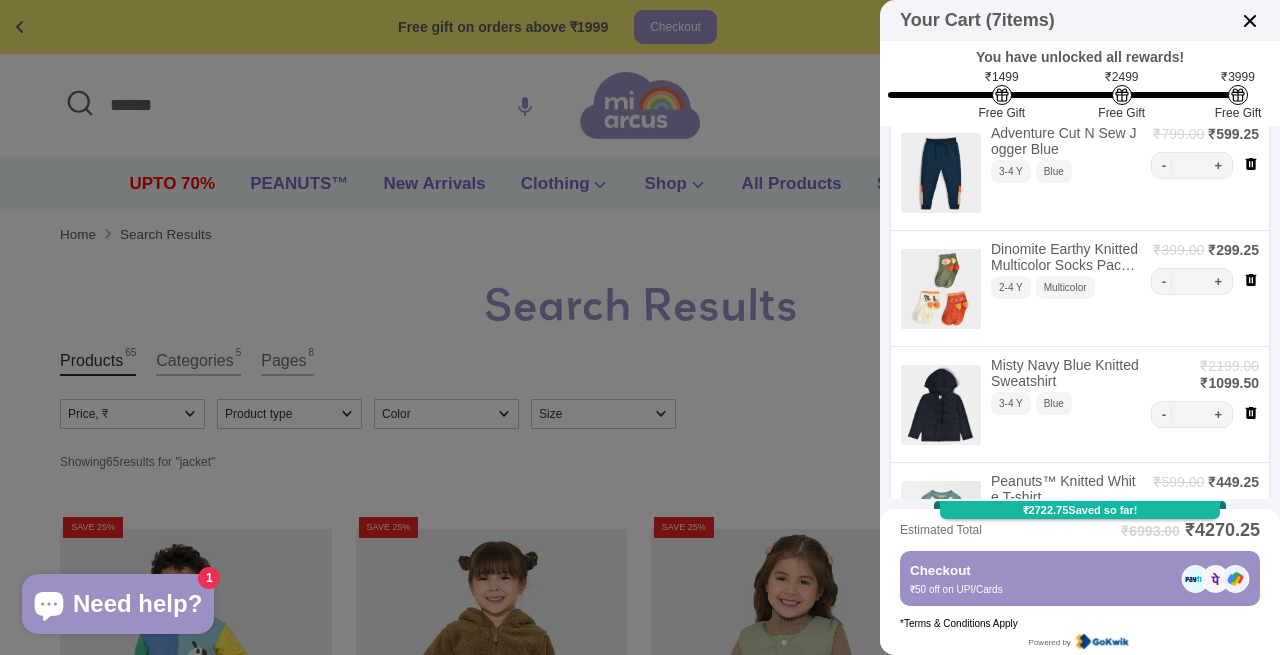 scroll, scrollTop: 255, scrollLeft: 0, axis: vertical 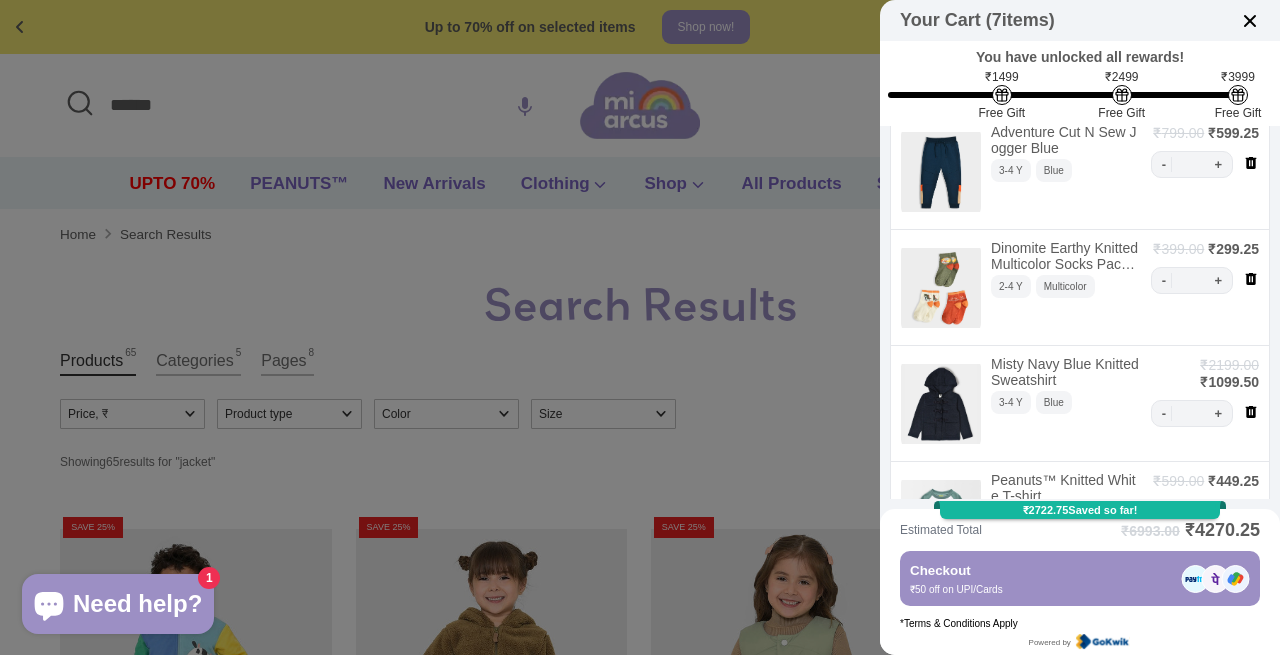click on "-   *   +" at bounding box center (1192, 413) 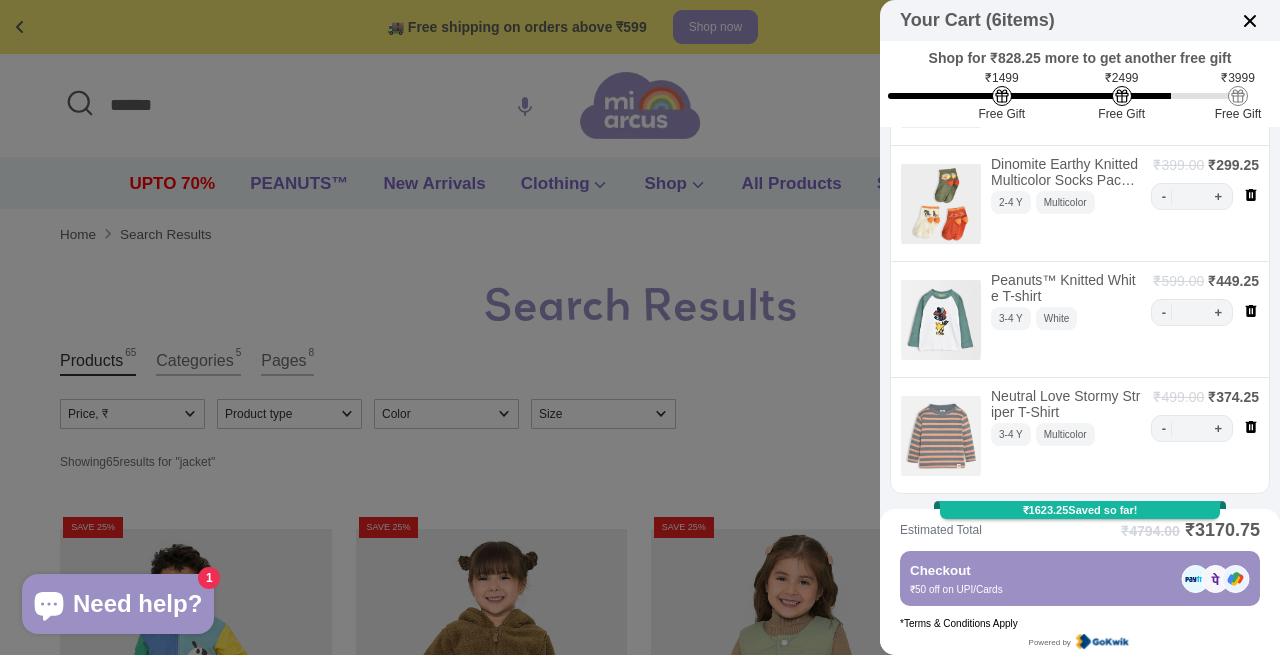 scroll, scrollTop: 341, scrollLeft: 0, axis: vertical 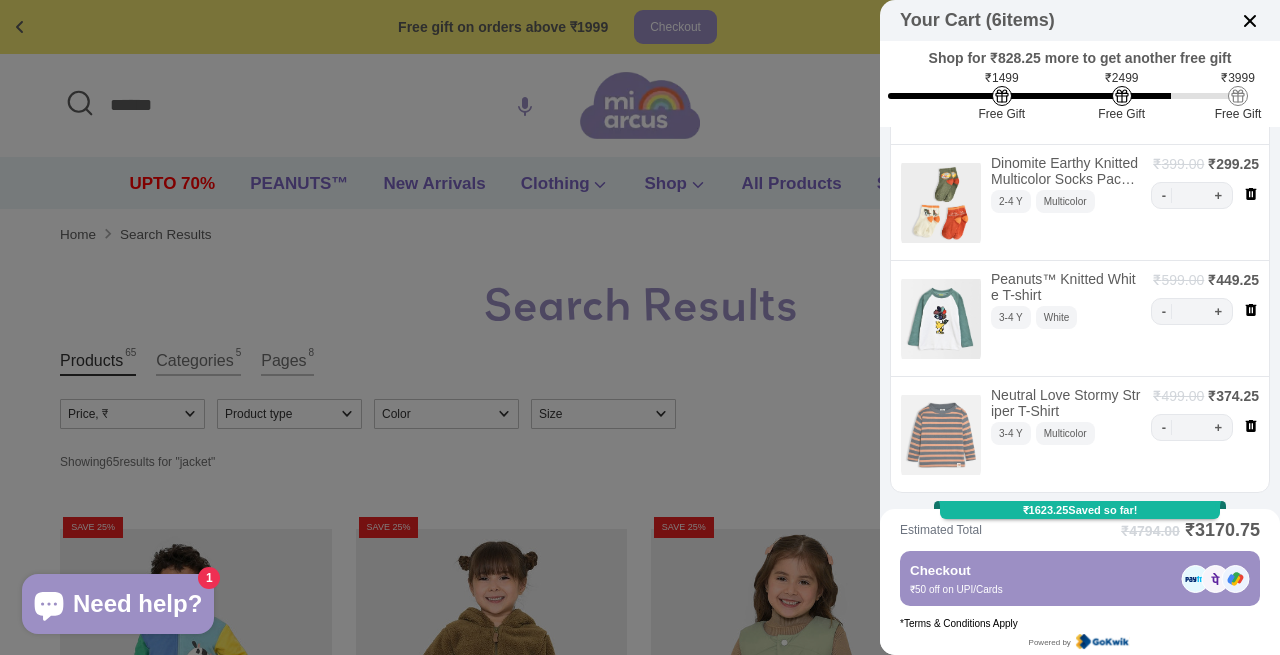 click on "-   *   +" at bounding box center (1192, 311) 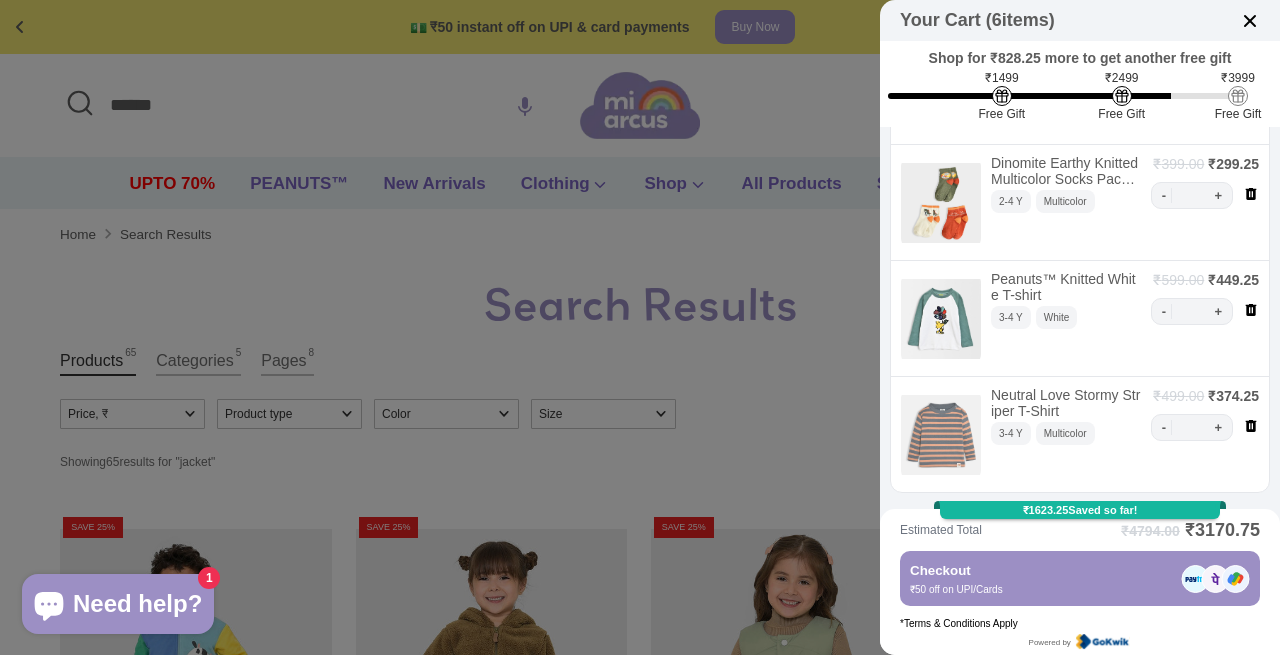 click on "-" at bounding box center [1167, 311] 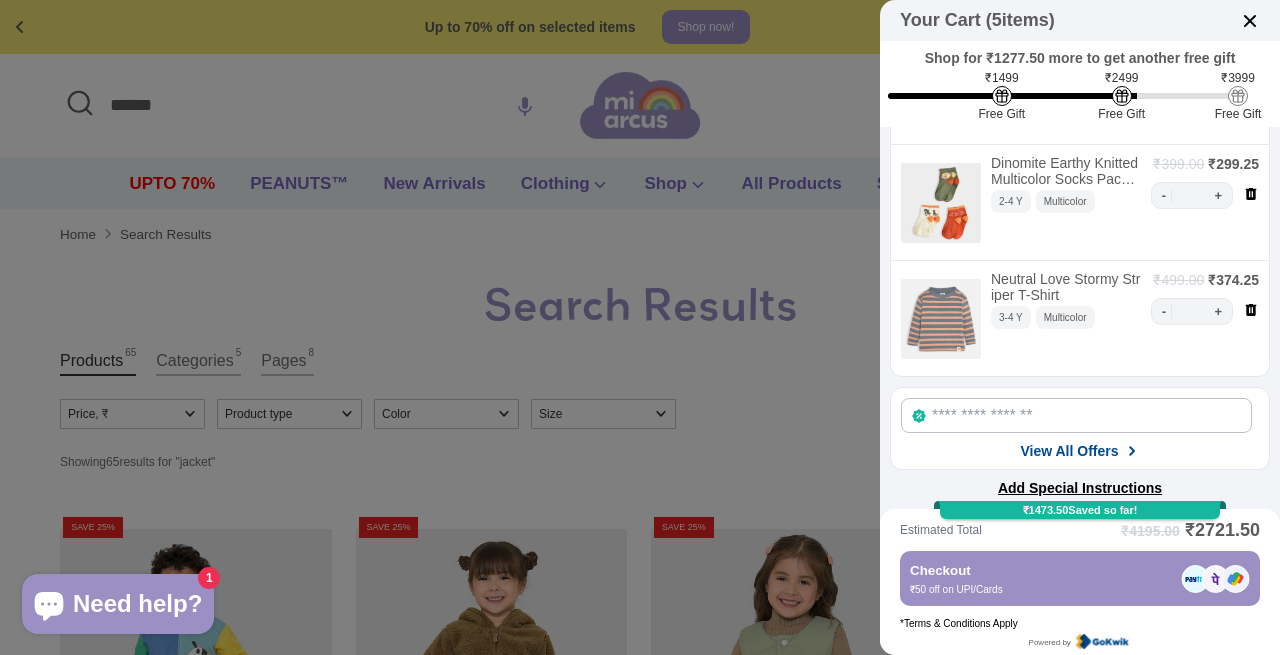 drag, startPoint x: 1152, startPoint y: 307, endPoint x: 1139, endPoint y: 361, distance: 55.542778 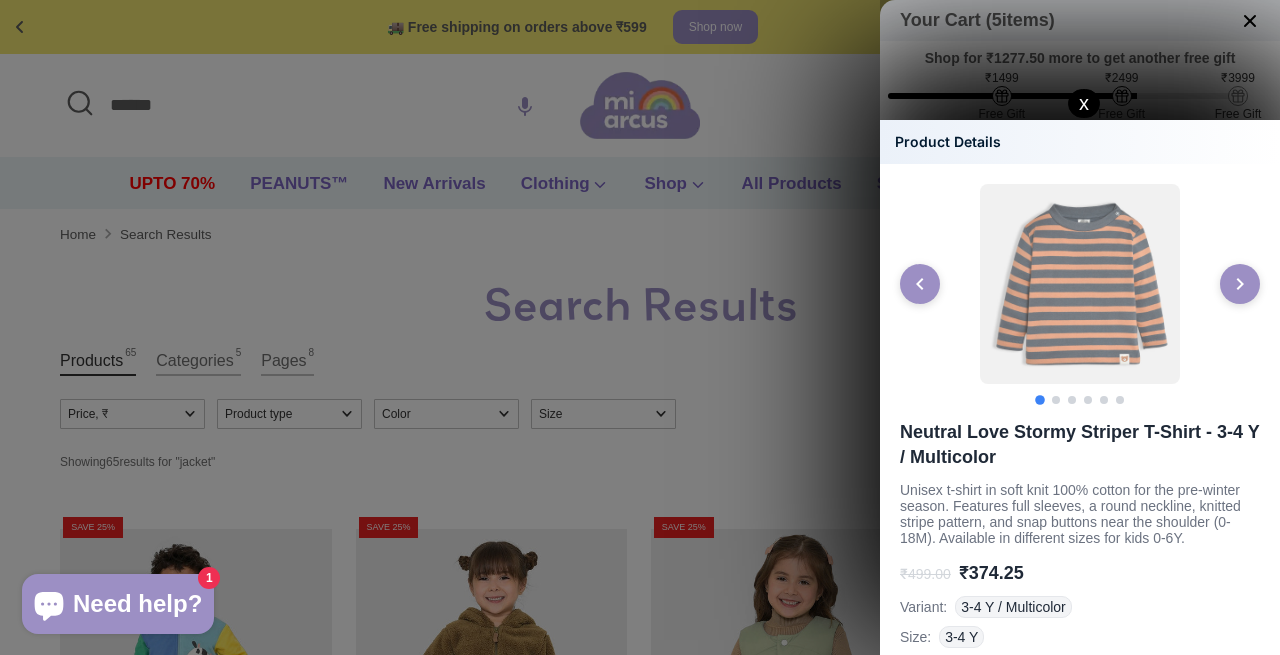 click on "x" at bounding box center (1084, 103) 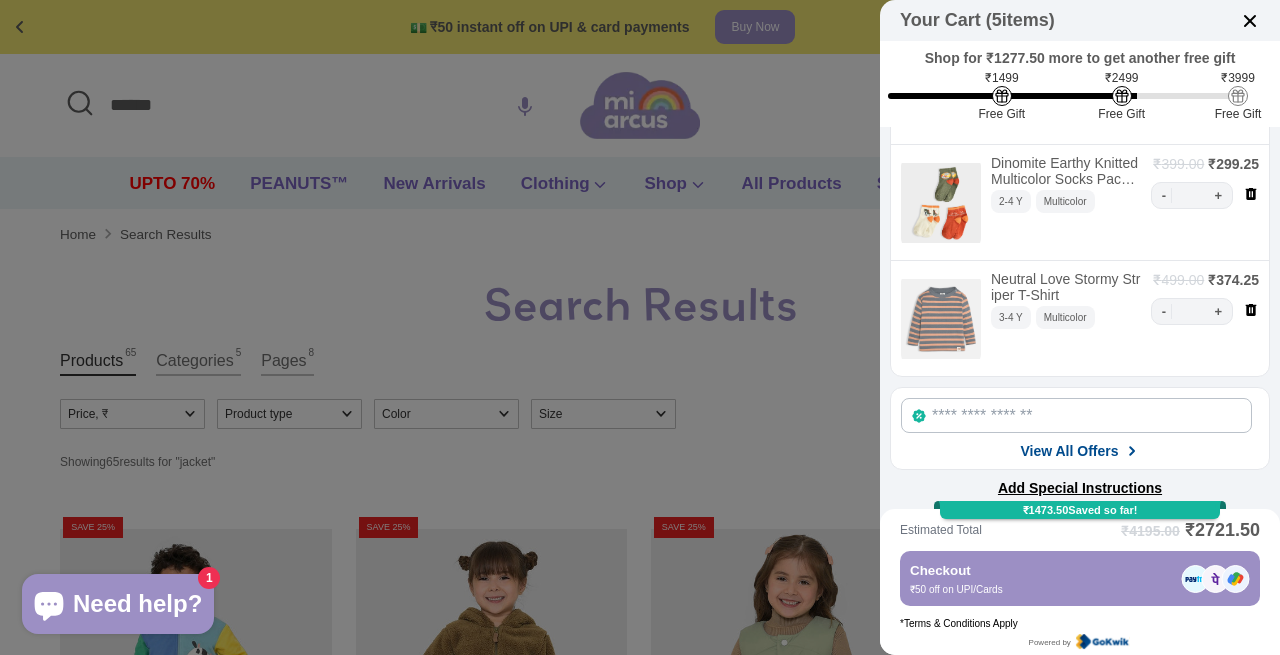 click on "Neutral Love Stormy Striper T-Shirt   3-4 Y Multicolor" at bounding box center [1066, 318] 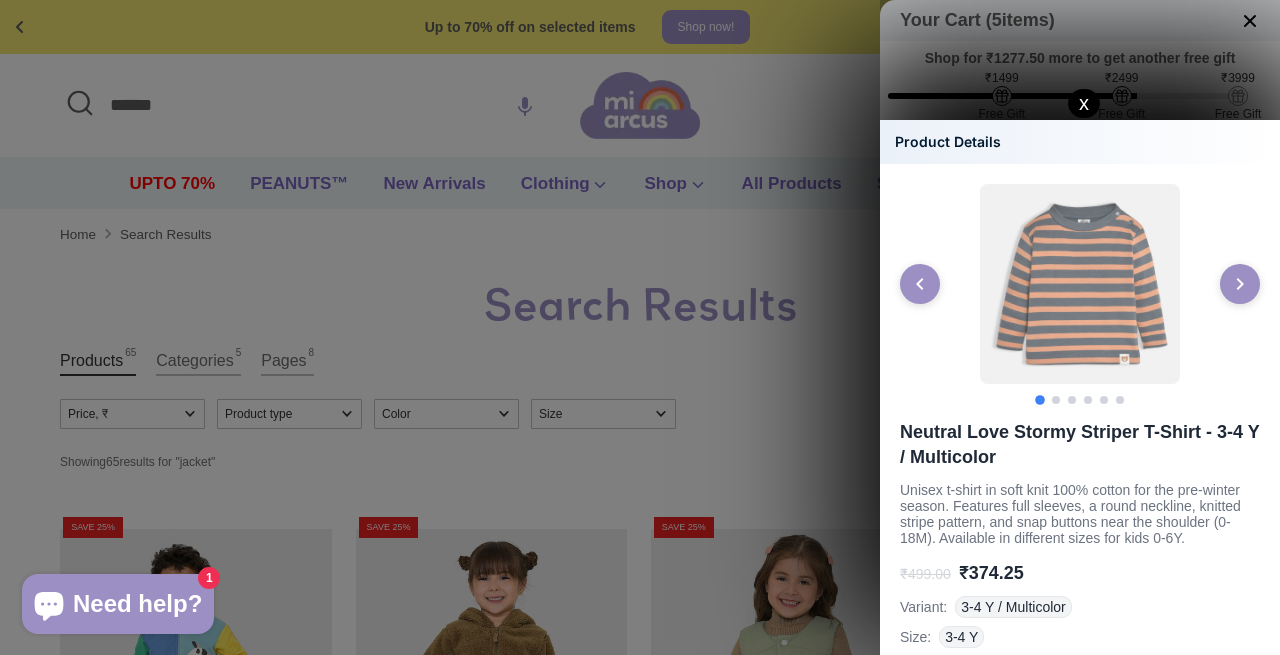 click on "x" at bounding box center [1084, 103] 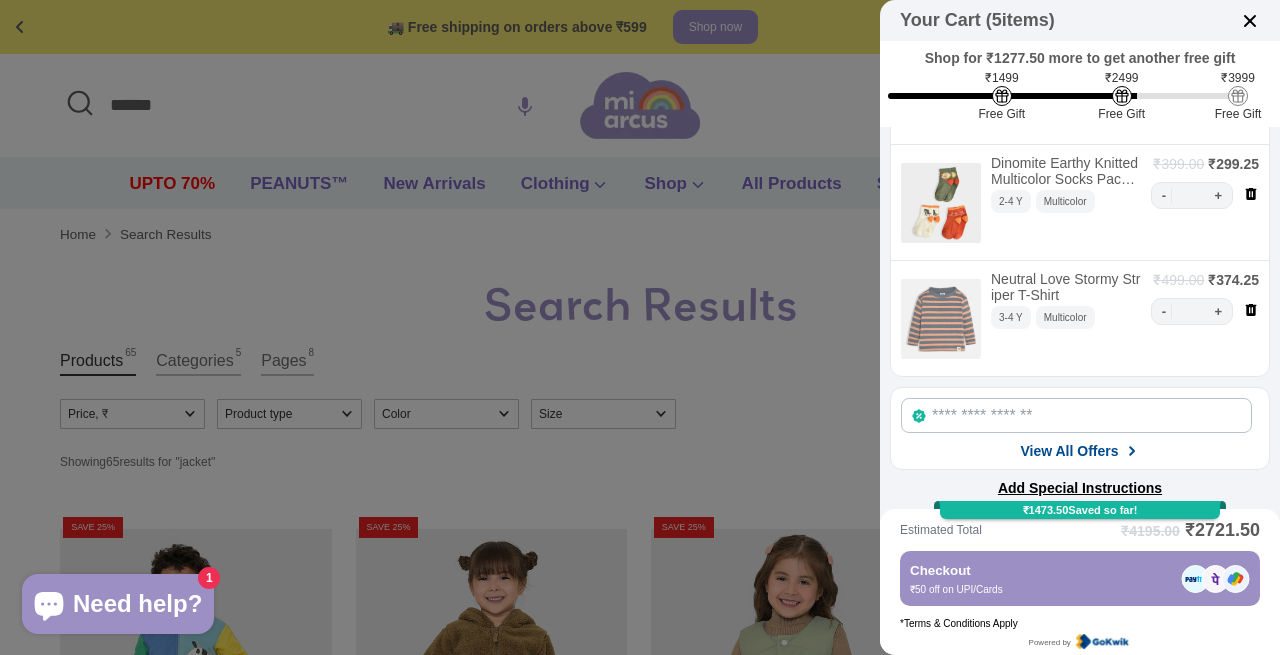 click on "View All Offers" 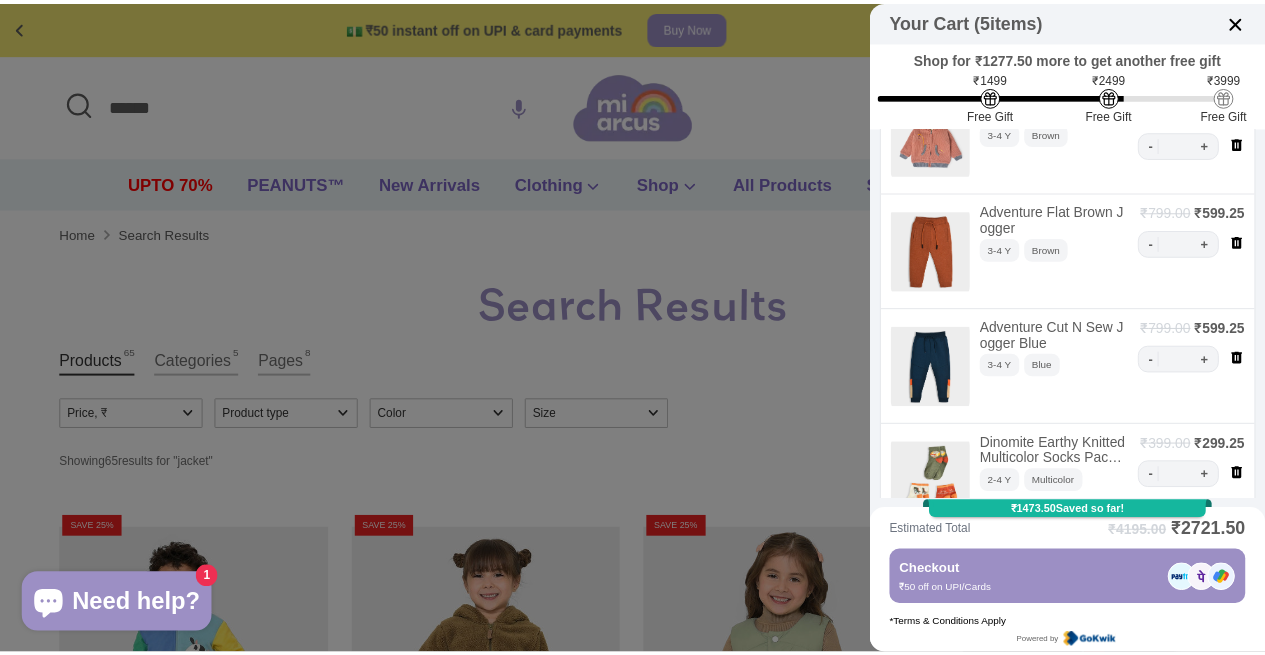 scroll, scrollTop: 0, scrollLeft: 0, axis: both 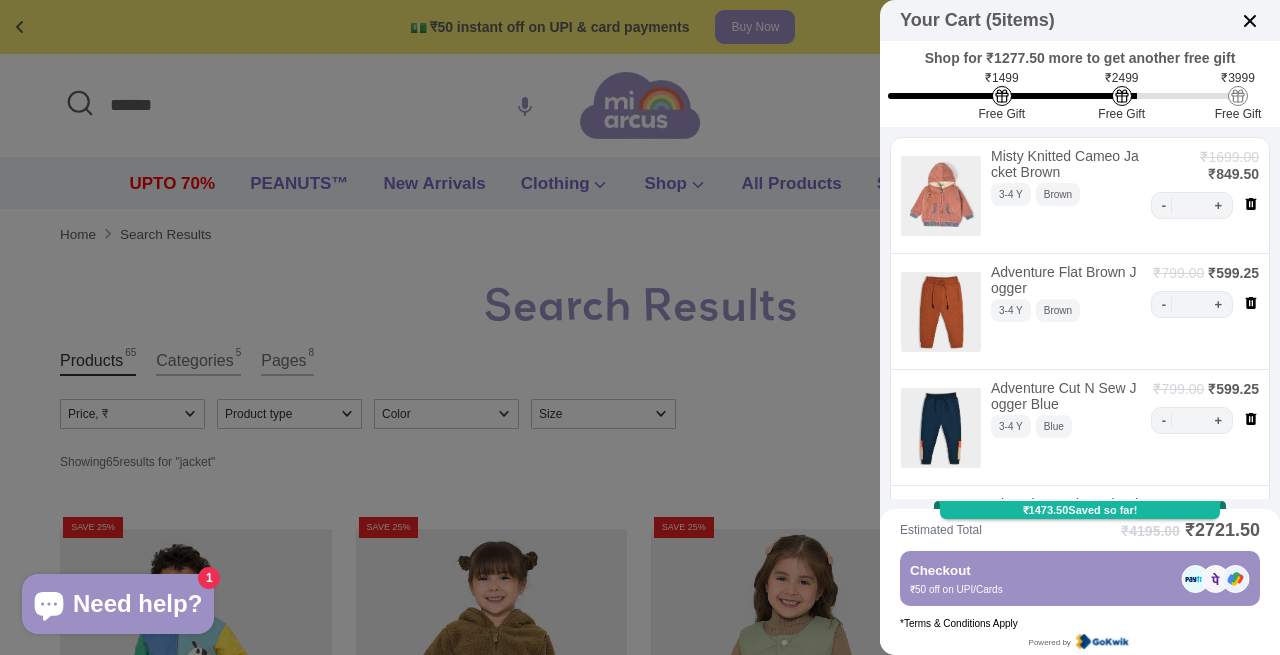 drag, startPoint x: 244, startPoint y: 225, endPoint x: 161, endPoint y: 190, distance: 90.07774 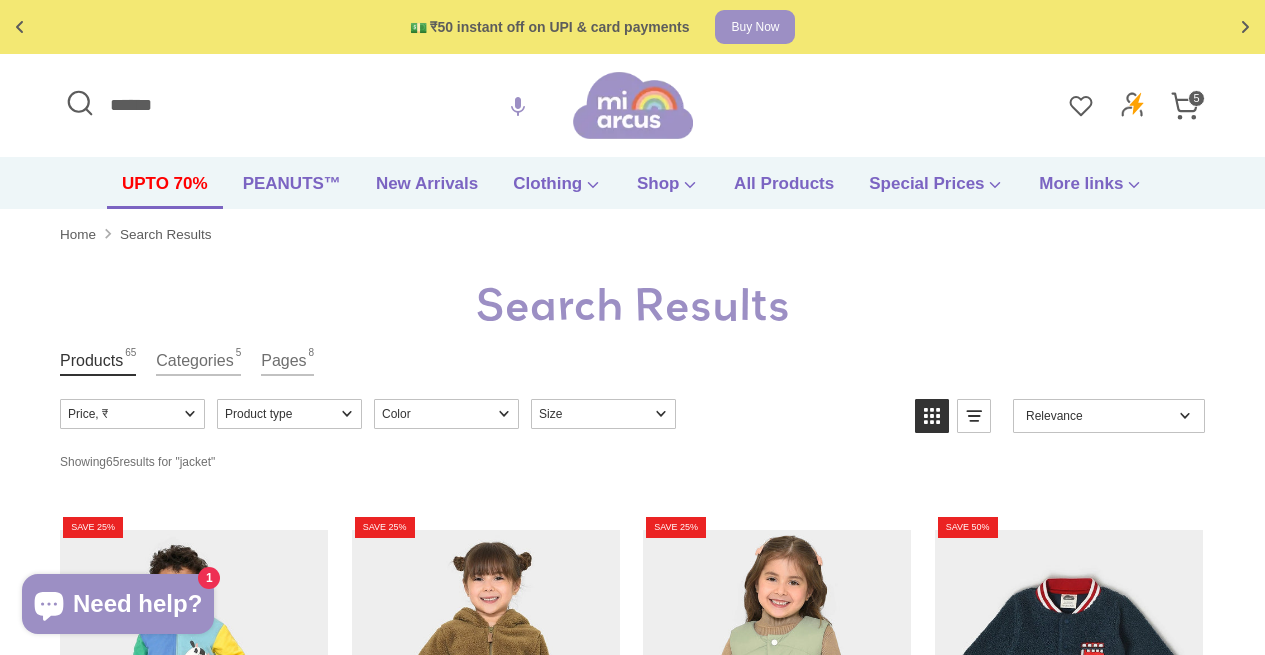 click on "UPTO 70%" at bounding box center (165, 190) 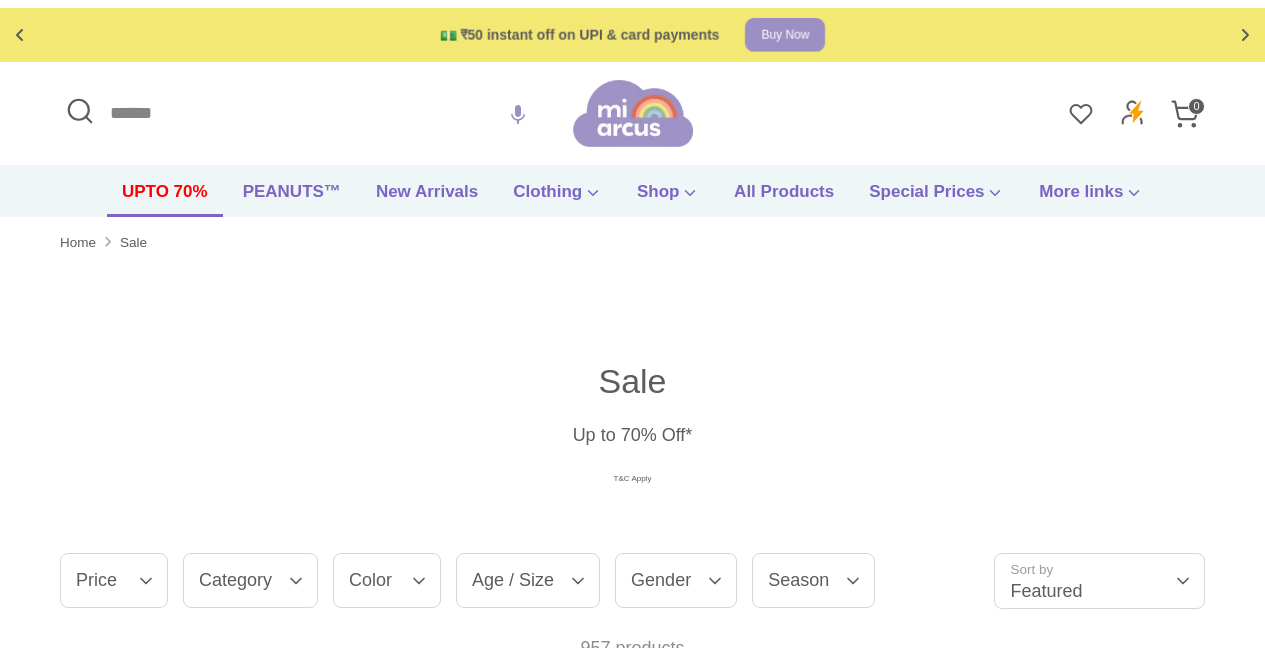 scroll, scrollTop: 0, scrollLeft: 0, axis: both 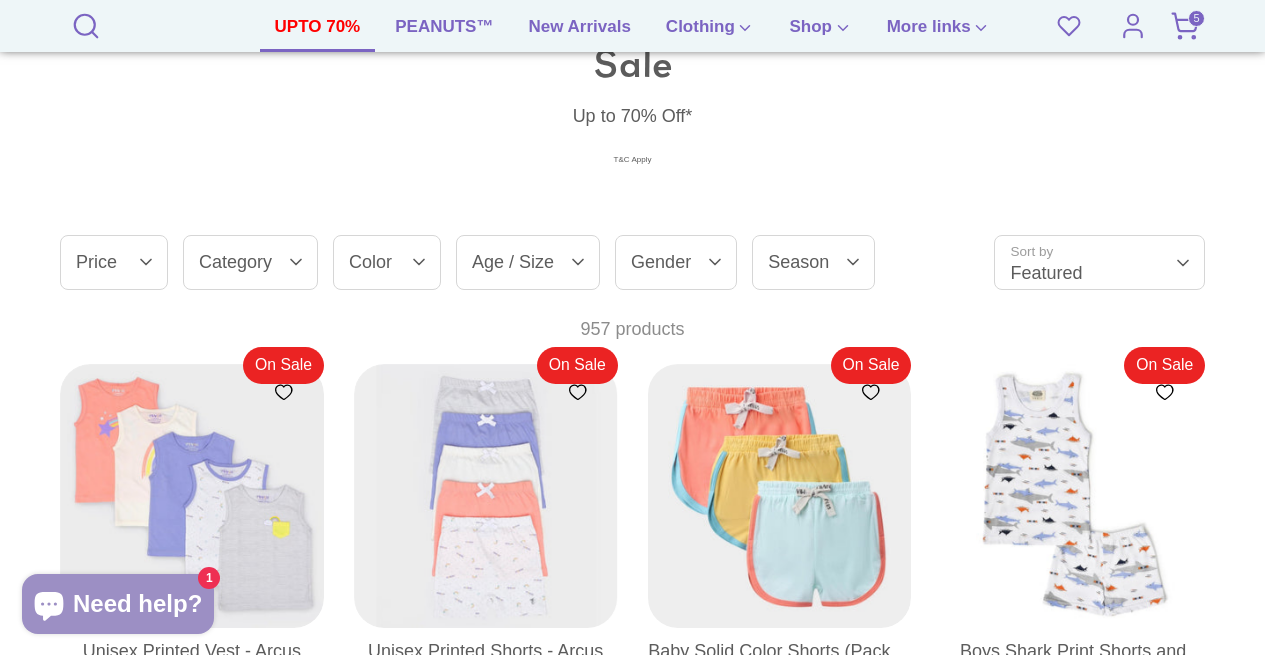 click on "Gender" at bounding box center [676, 262] 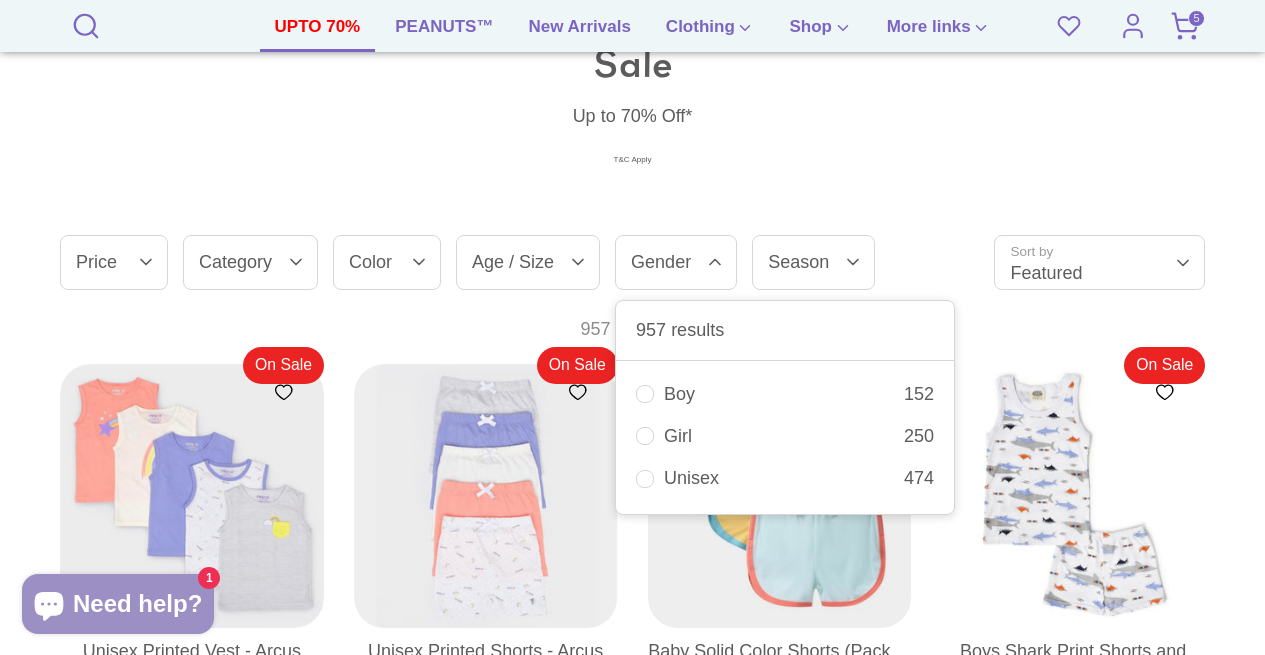 click on "Boy" at bounding box center (784, 394) 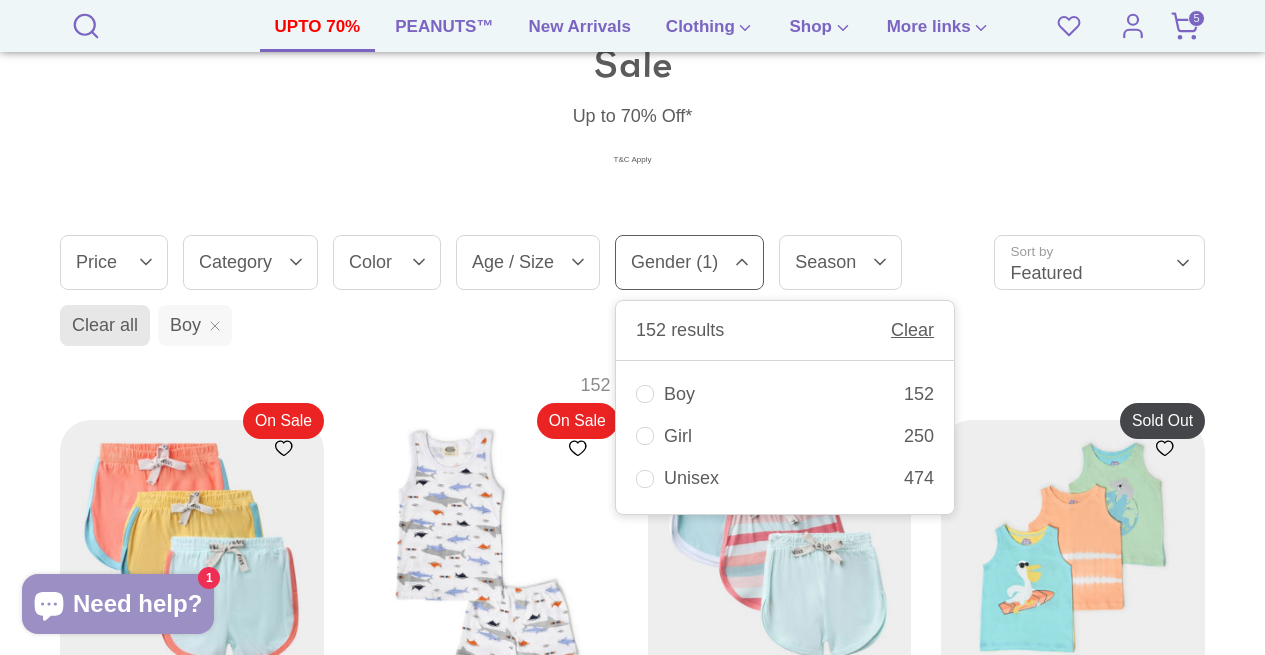 click on "Age / Size" at bounding box center (528, 262) 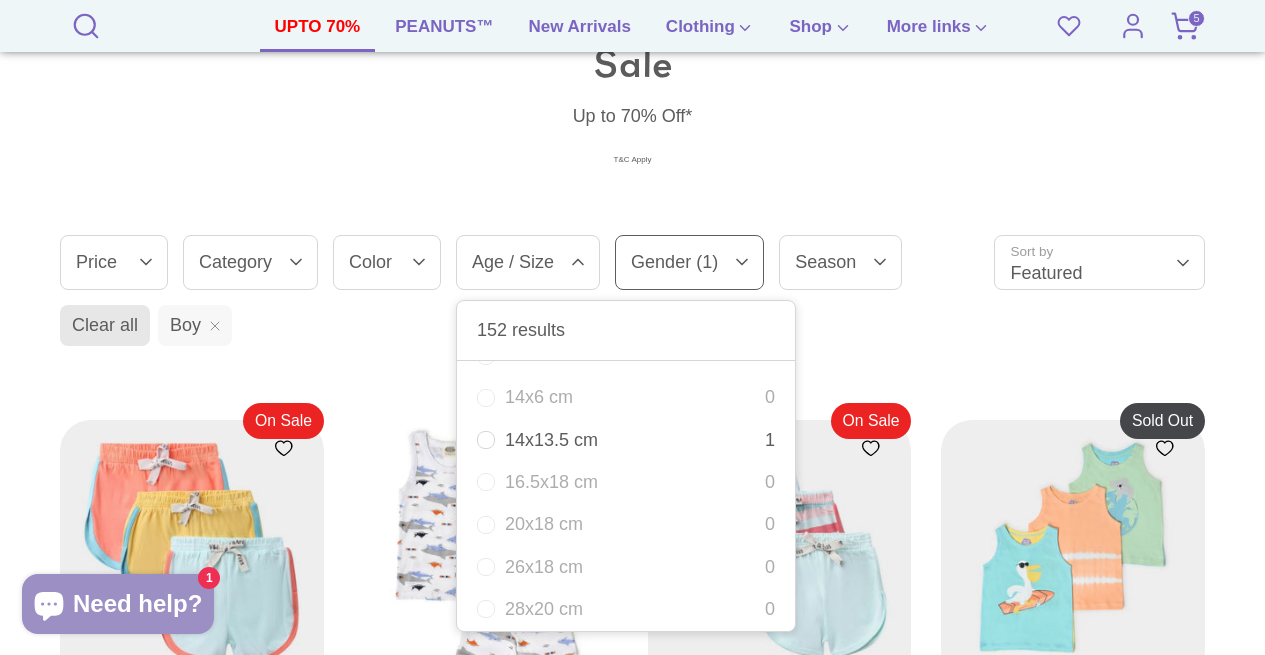 scroll, scrollTop: 0, scrollLeft: 0, axis: both 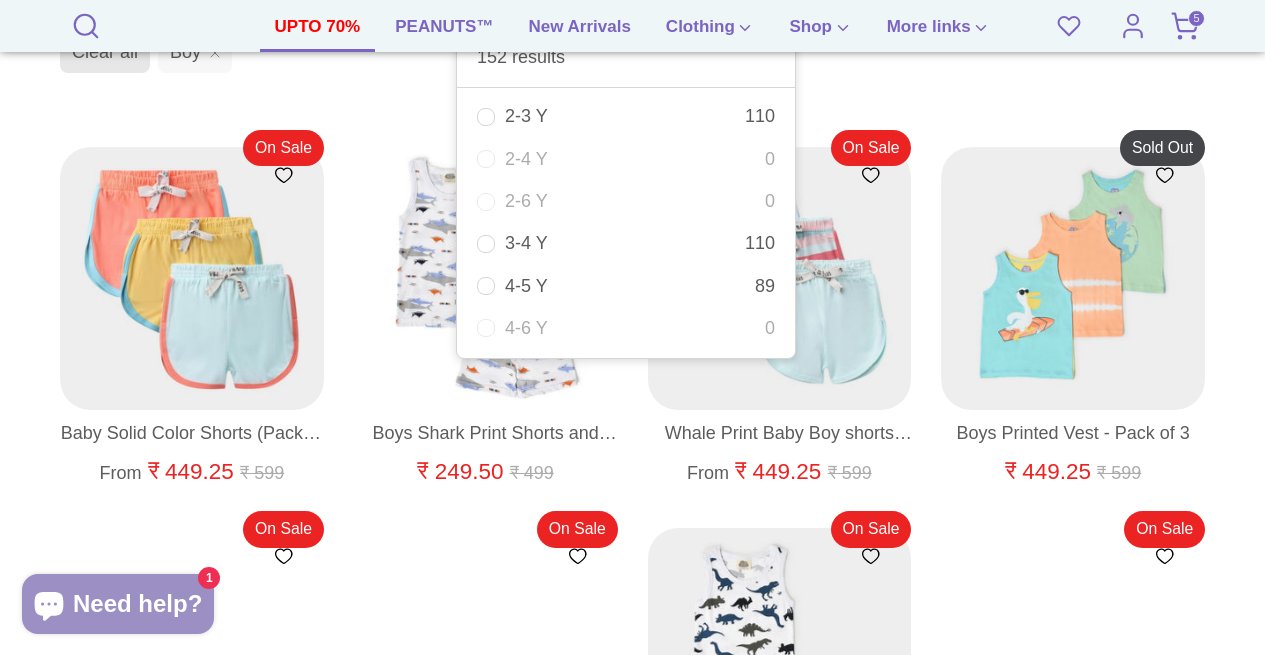click on "3-4 Y" at bounding box center (625, 243) 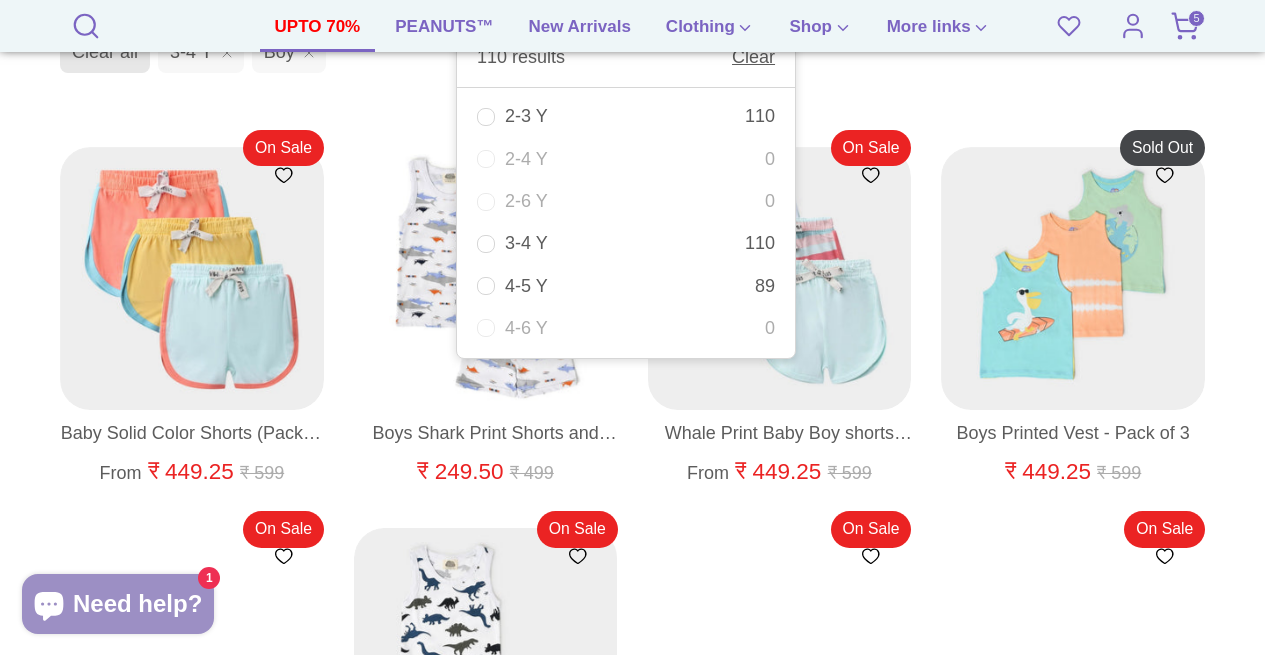 click on "Filter
(2)
Sort
Filter by
Clear
Price
Price
110 results
Clear
₹
–
₹
Category
Category Clear" at bounding box center [632, 1198] 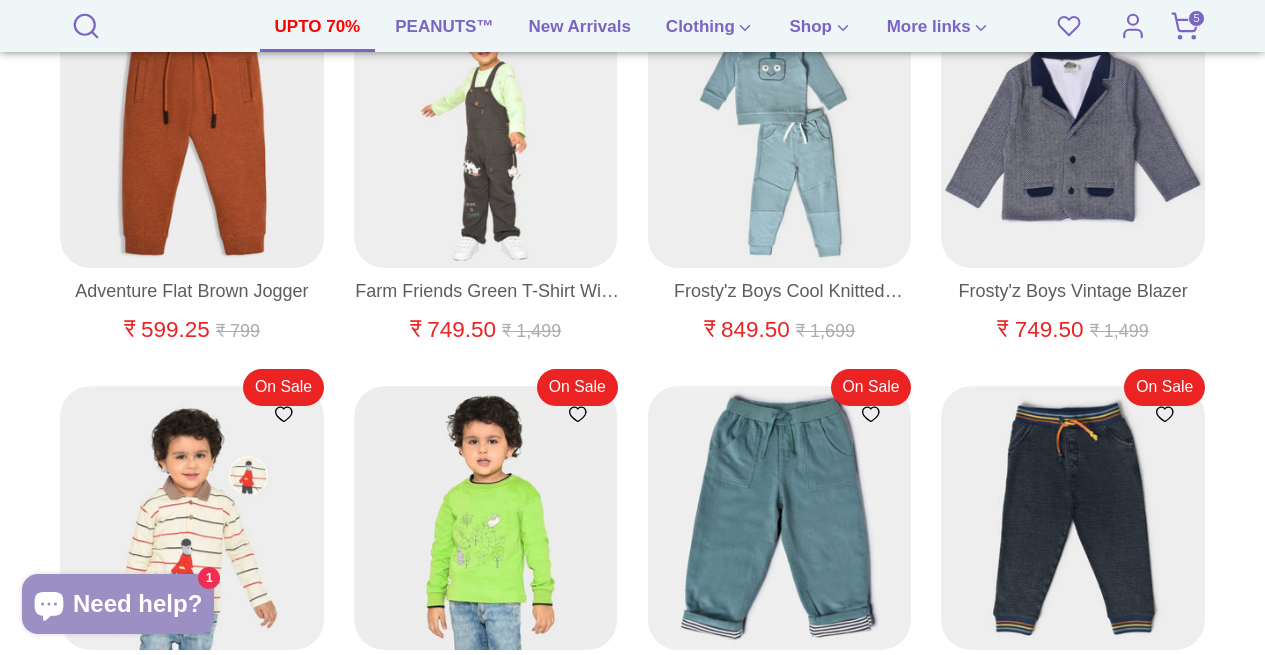 scroll, scrollTop: 5893, scrollLeft: 0, axis: vertical 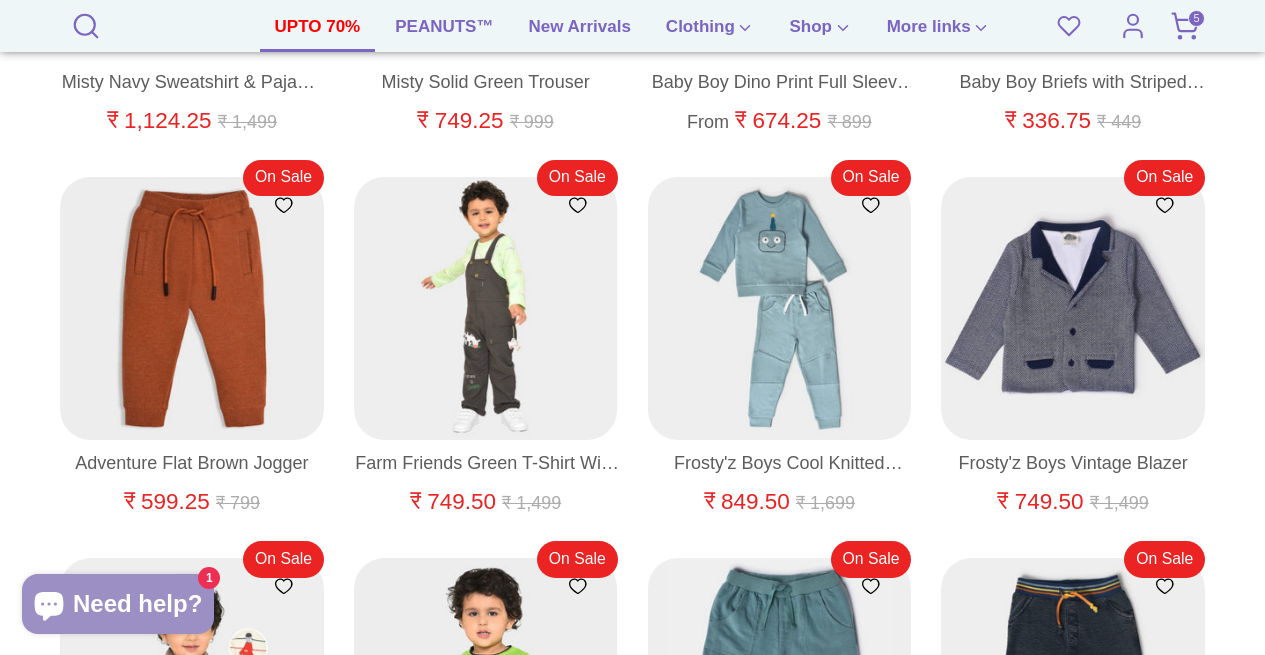 click 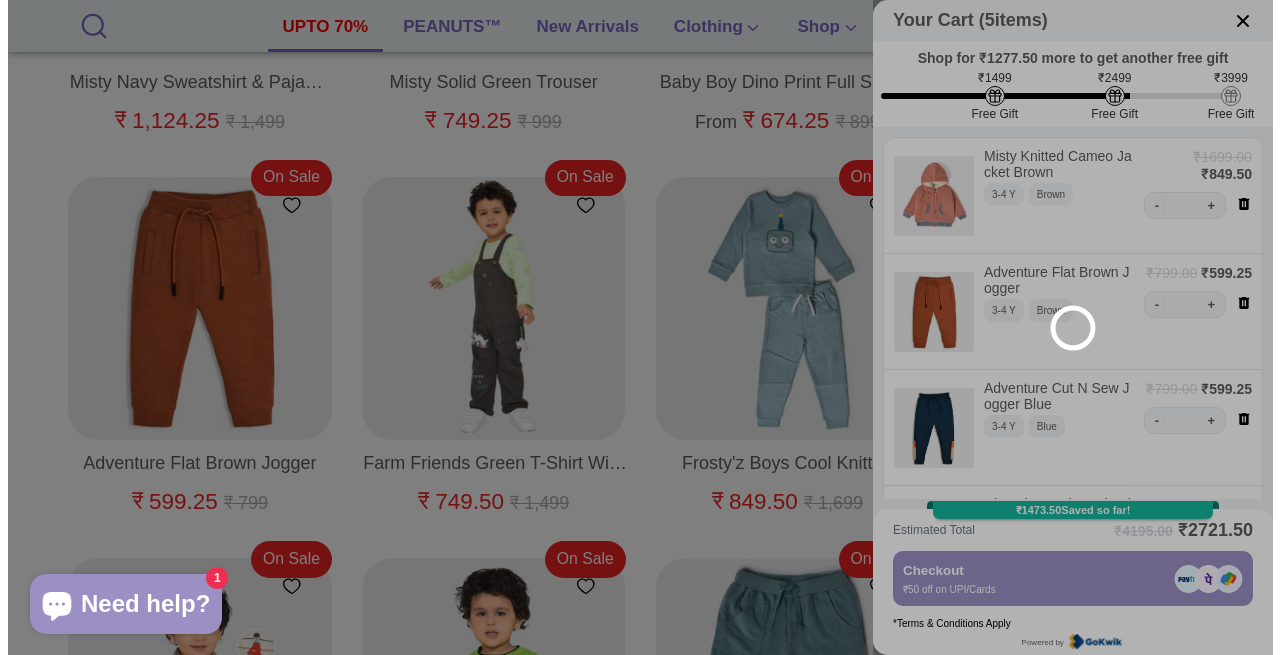 scroll, scrollTop: 5944, scrollLeft: 0, axis: vertical 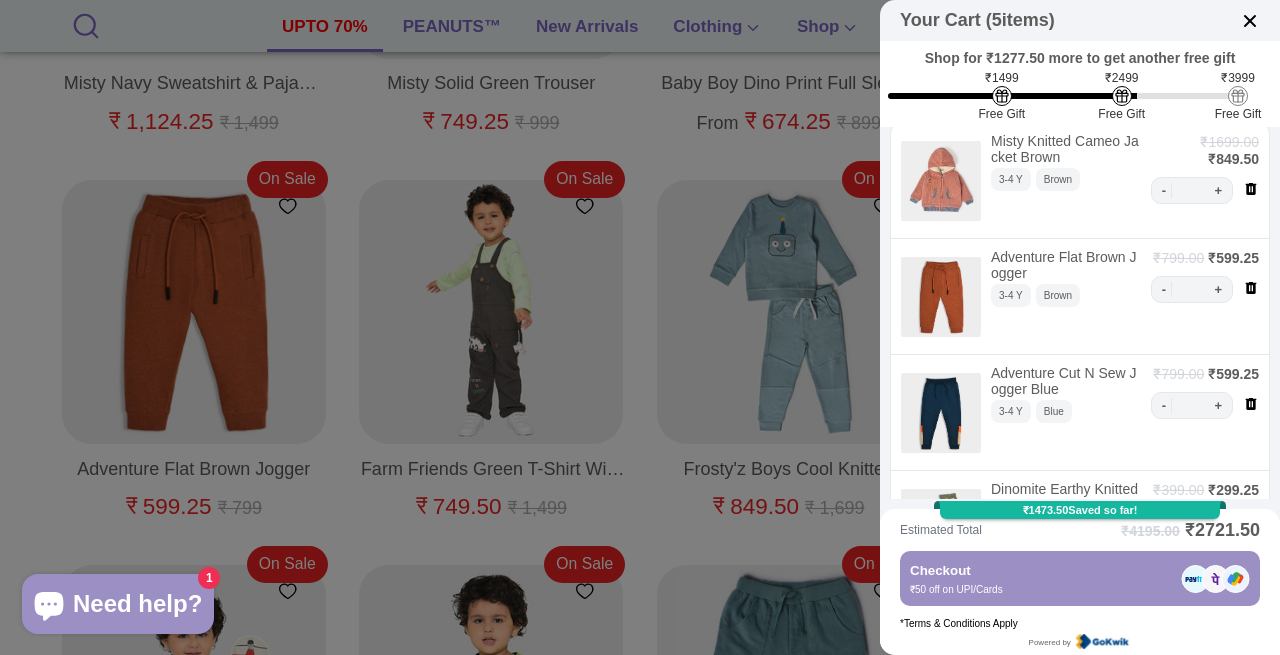 click on "-" at bounding box center [1167, 289] 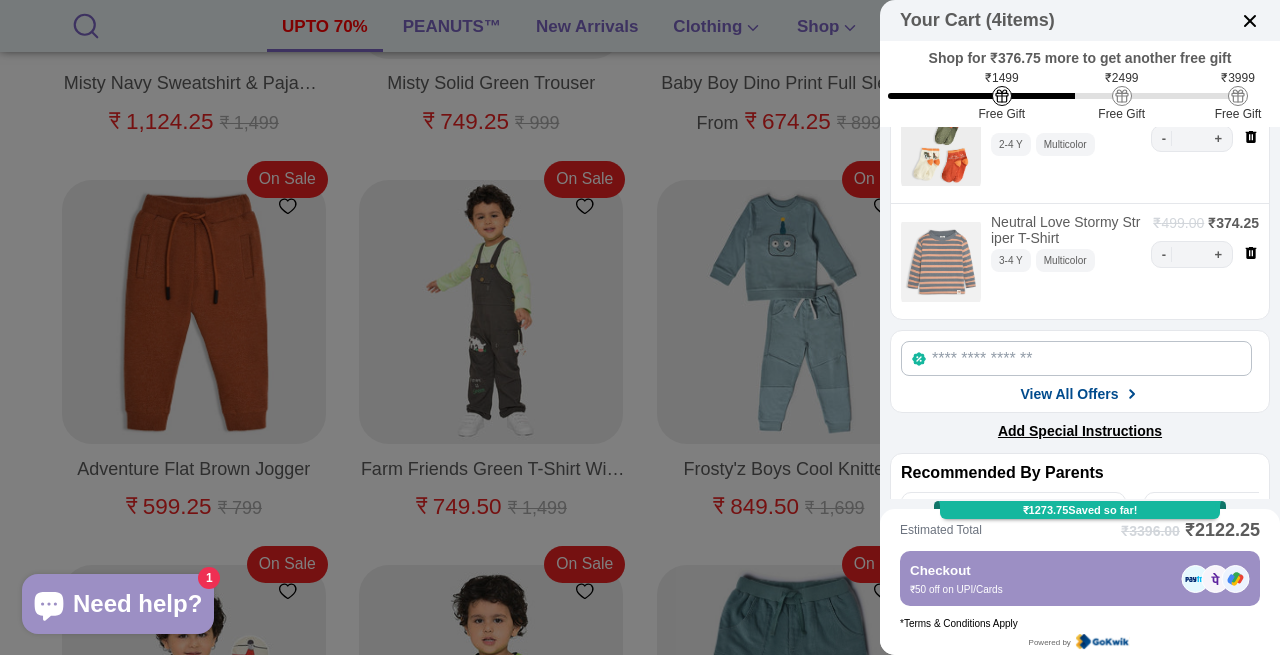 scroll, scrollTop: 459, scrollLeft: 0, axis: vertical 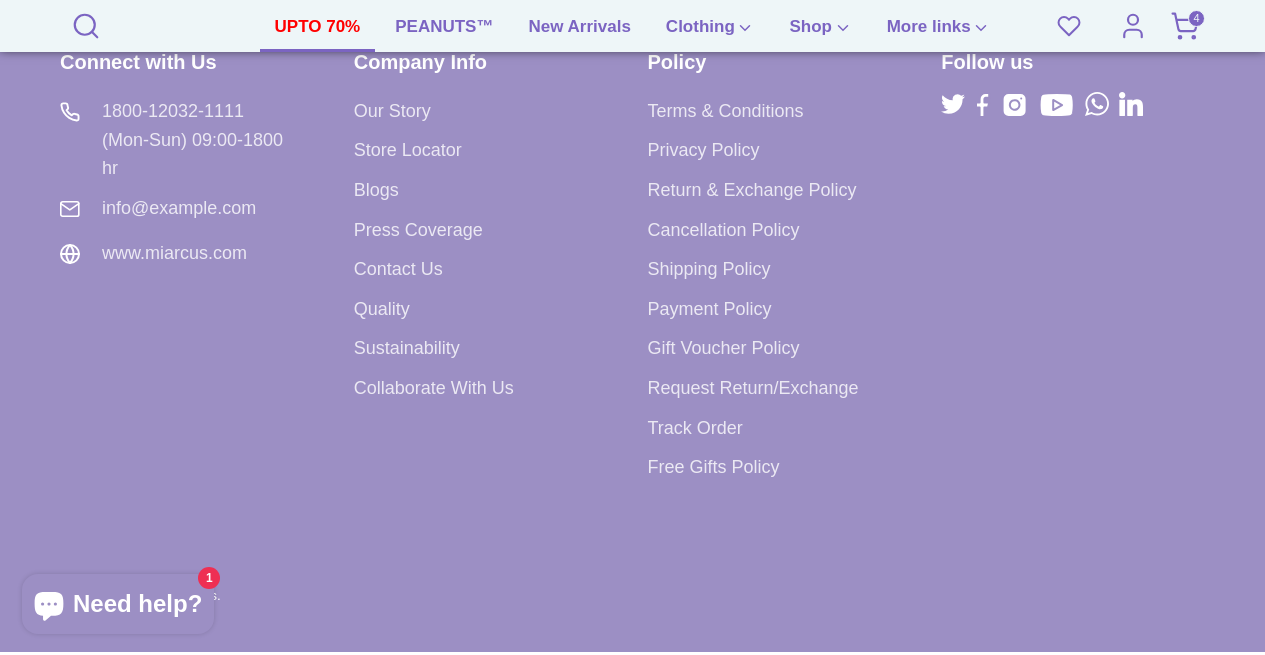 click 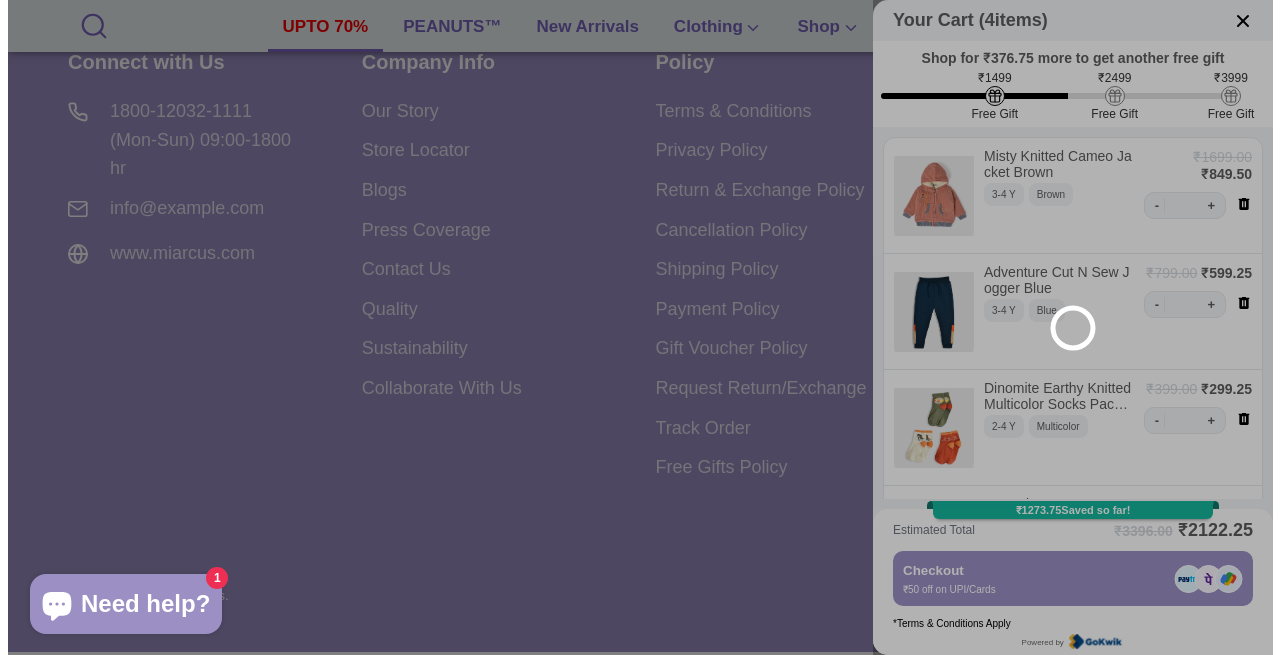 scroll, scrollTop: 3249, scrollLeft: 0, axis: vertical 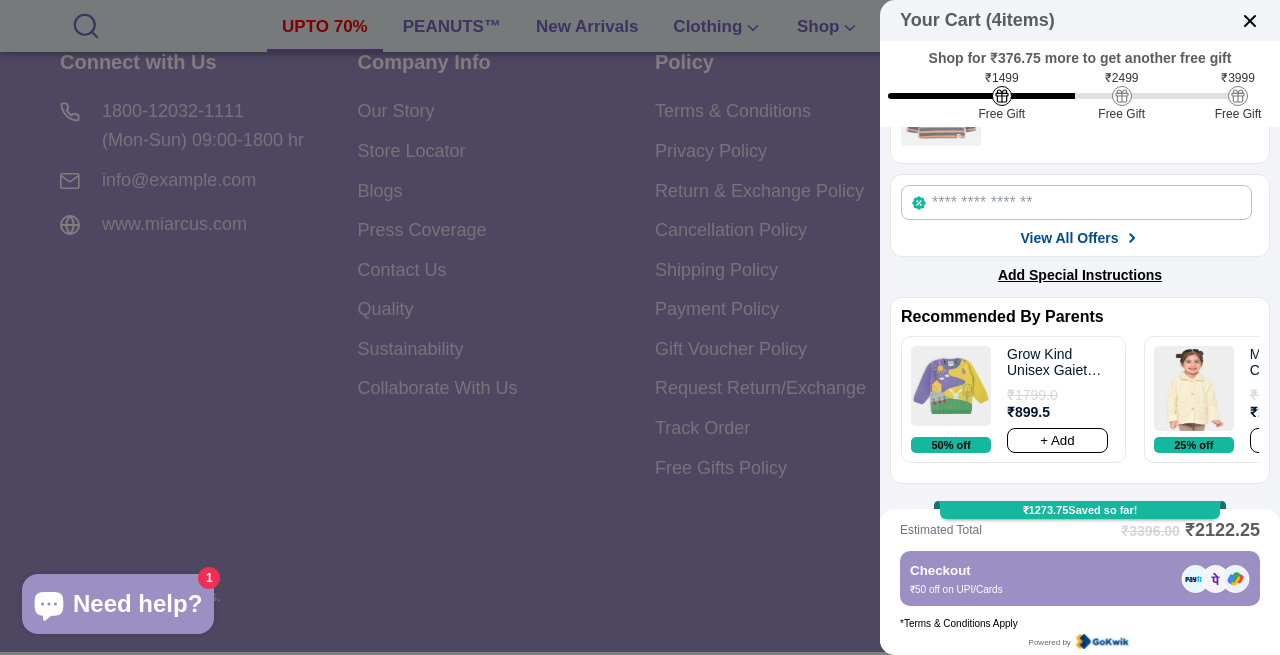 click at bounding box center (951, 386) 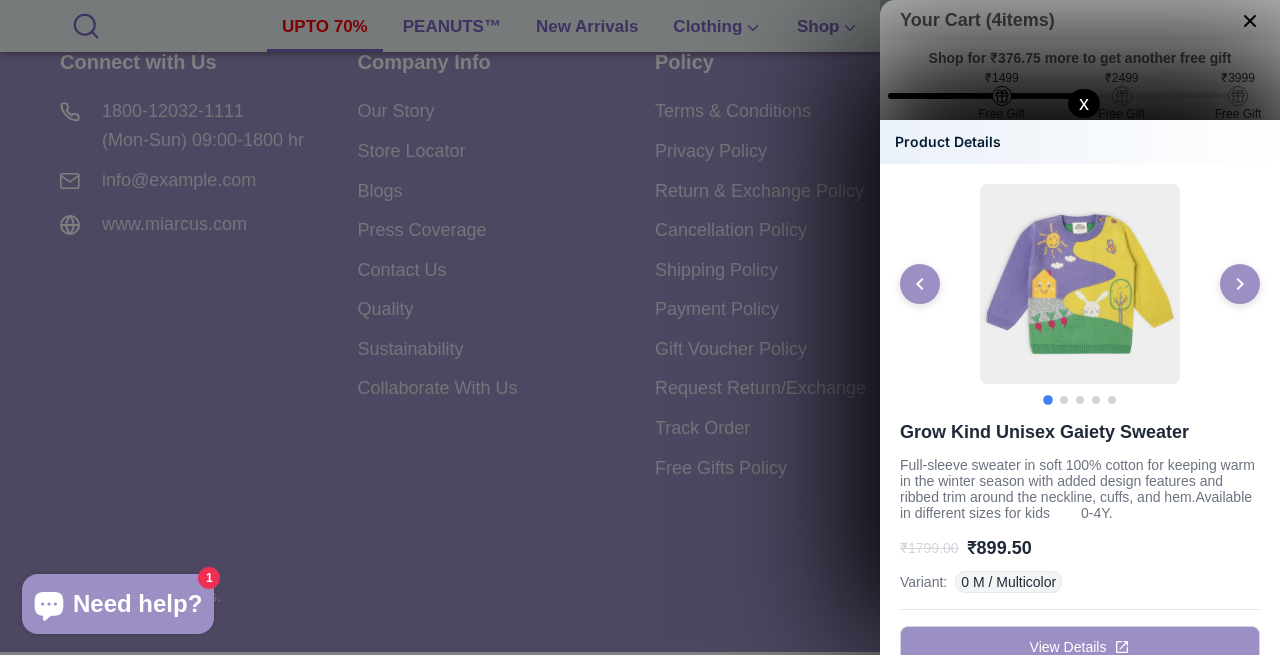 click on "x" at bounding box center (1084, 103) 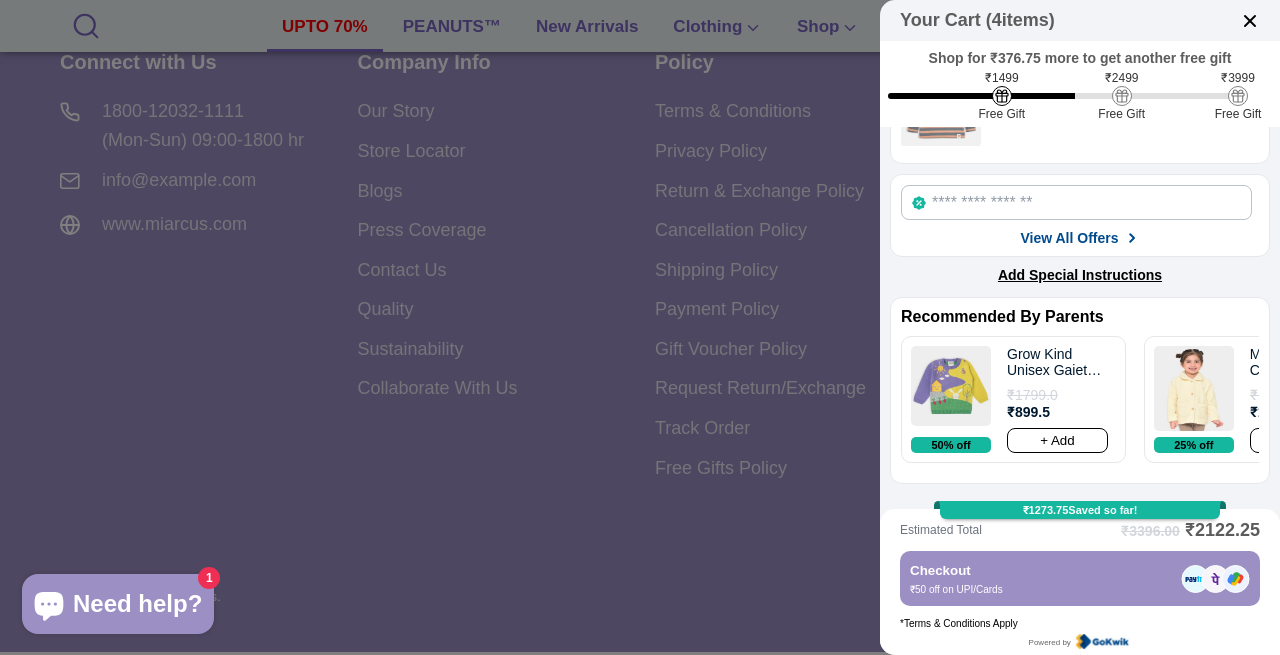 click at bounding box center (640, 327) 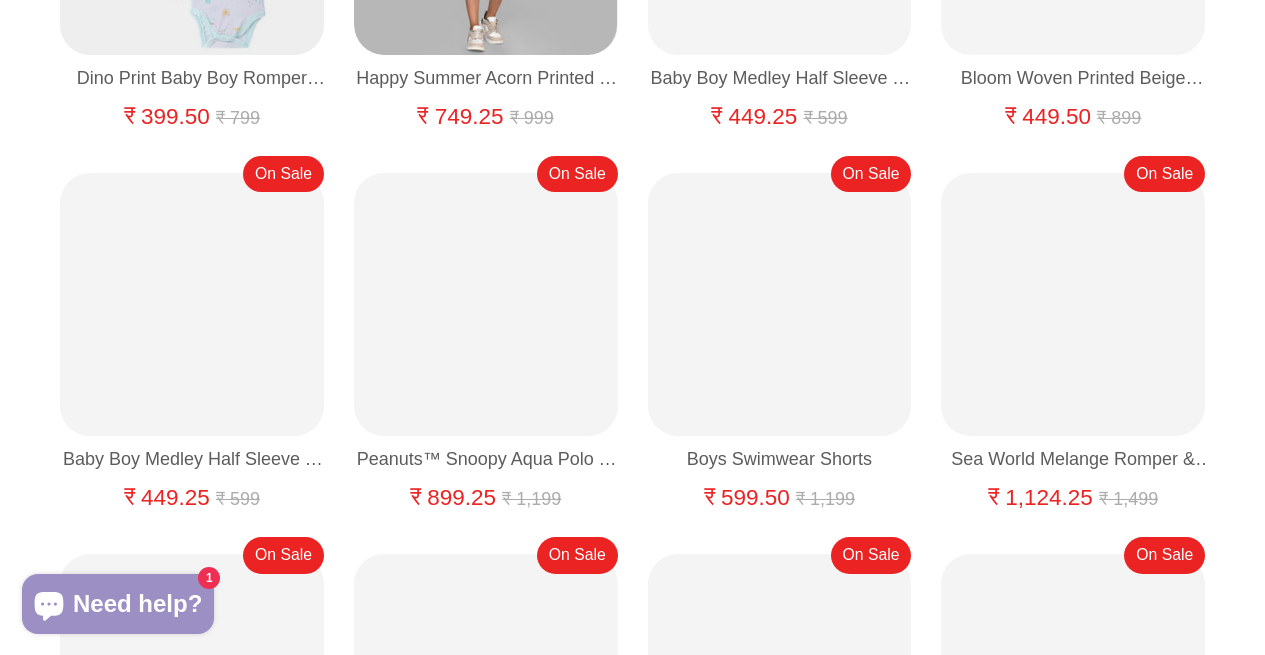 scroll, scrollTop: 0, scrollLeft: 0, axis: both 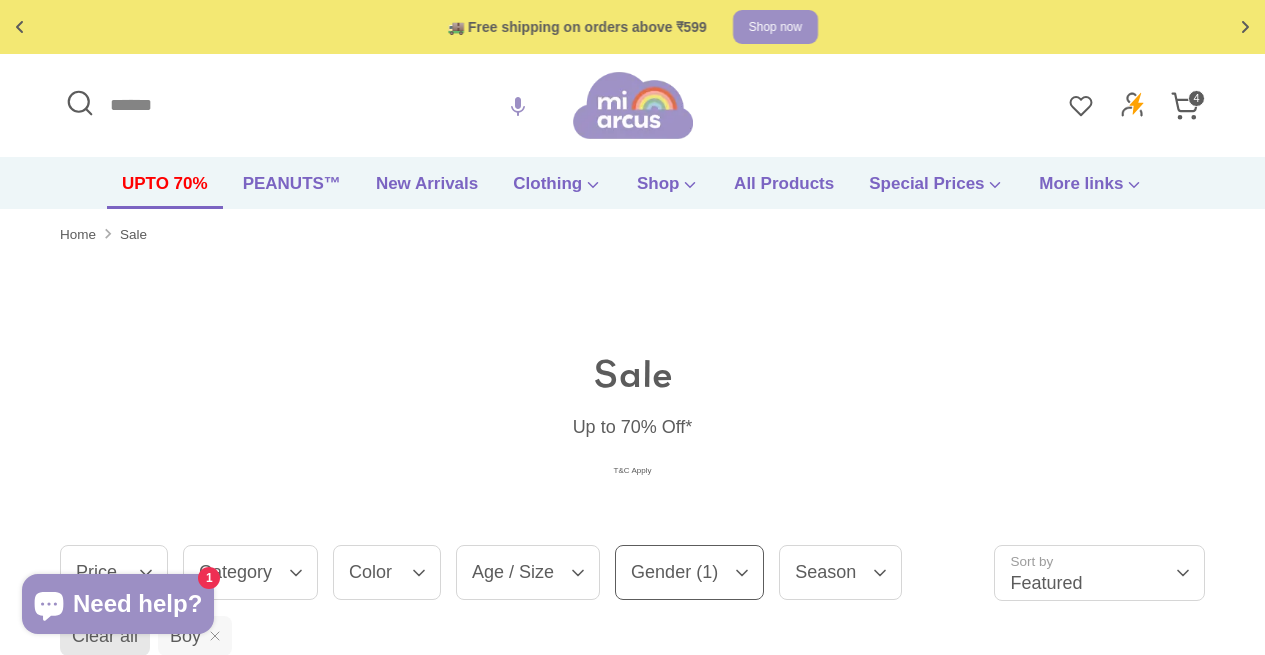 click on "UPTO 70%" at bounding box center [165, 190] 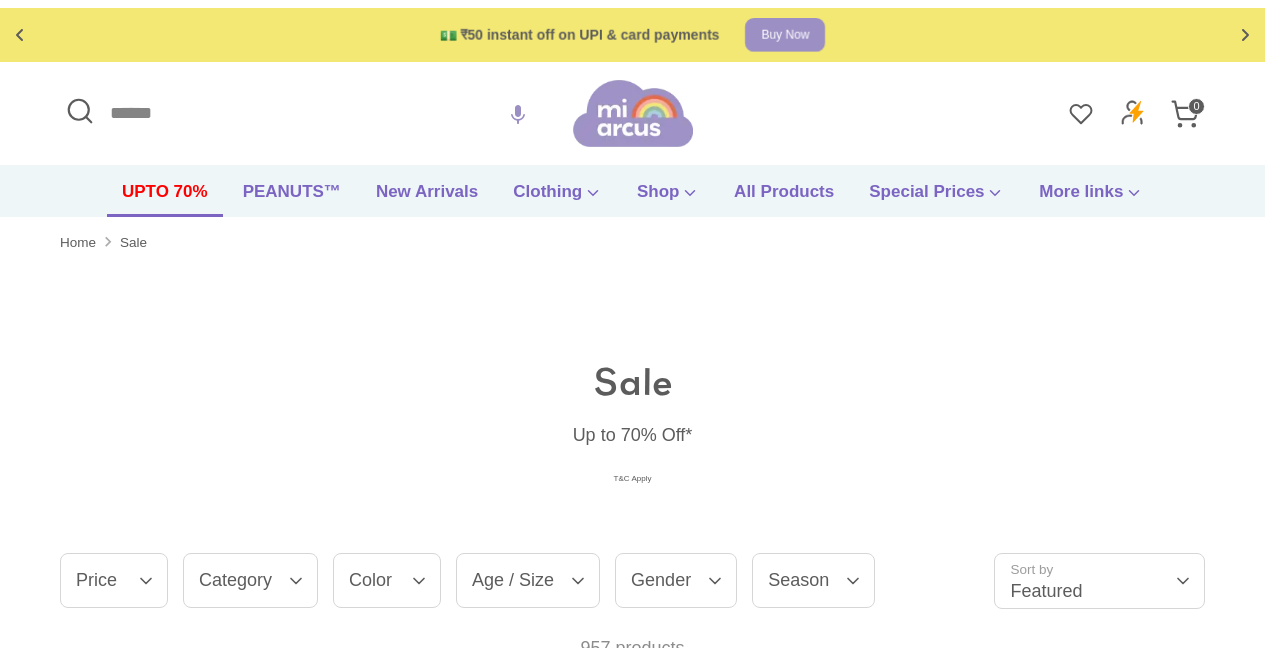 scroll, scrollTop: 0, scrollLeft: 0, axis: both 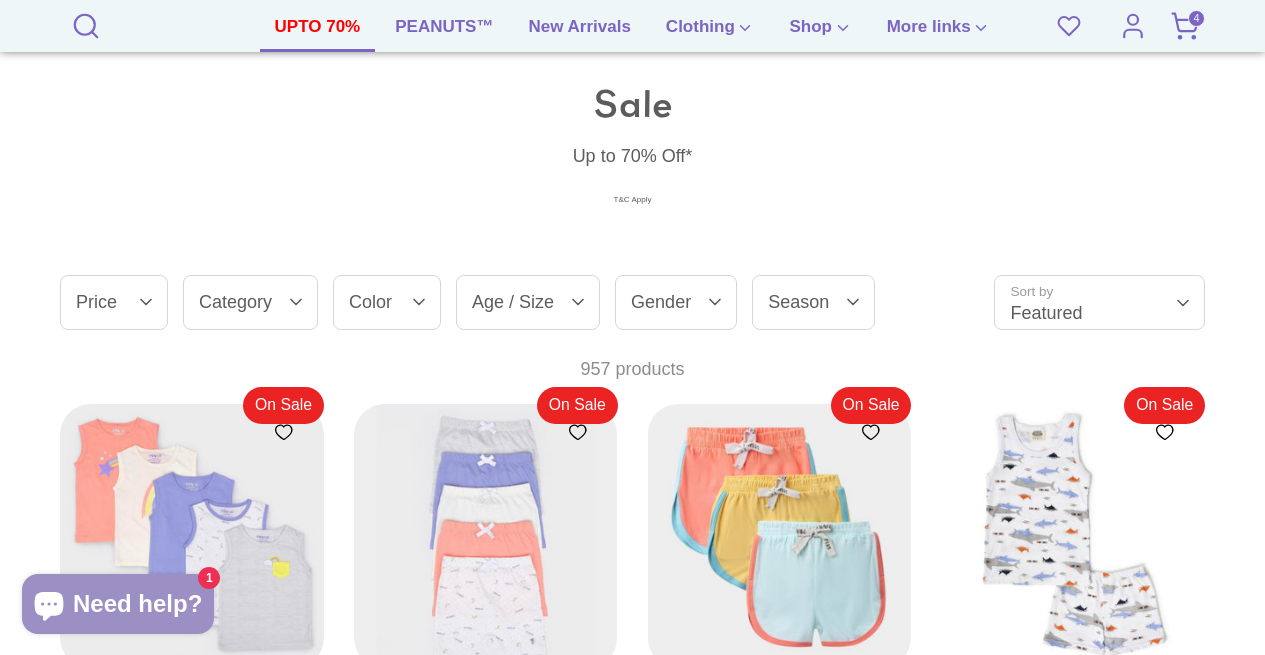 click on "Gender" at bounding box center [676, 302] 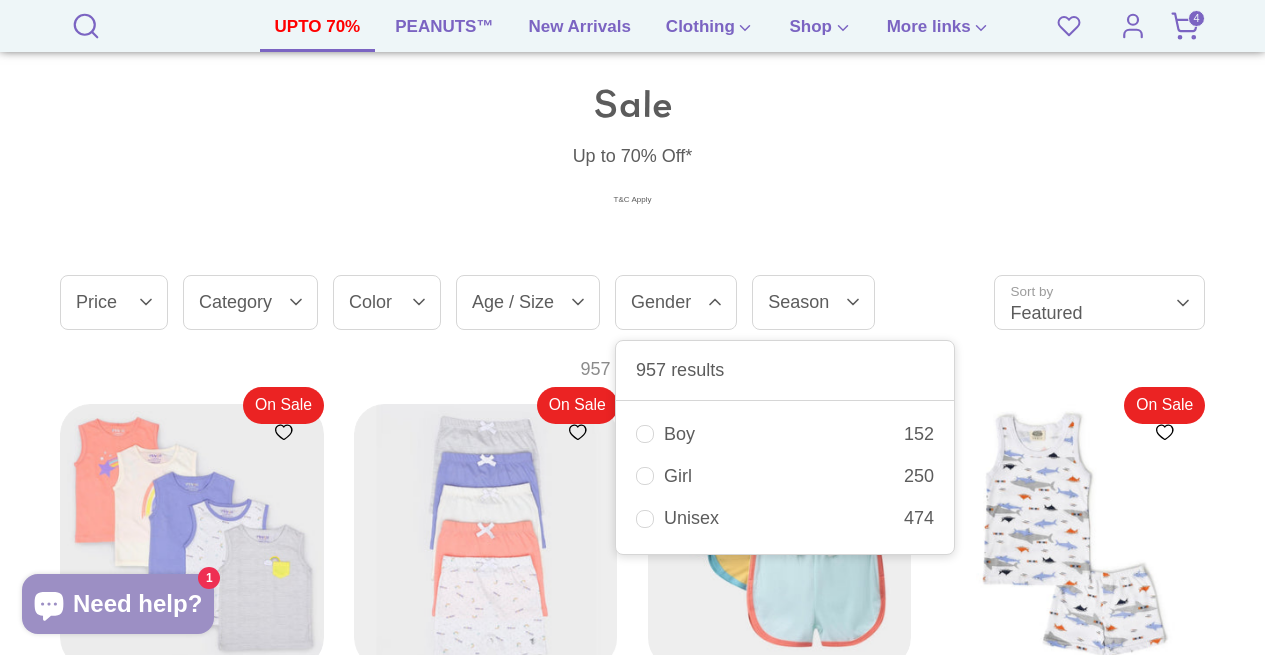 click on "Boy" at bounding box center [784, 434] 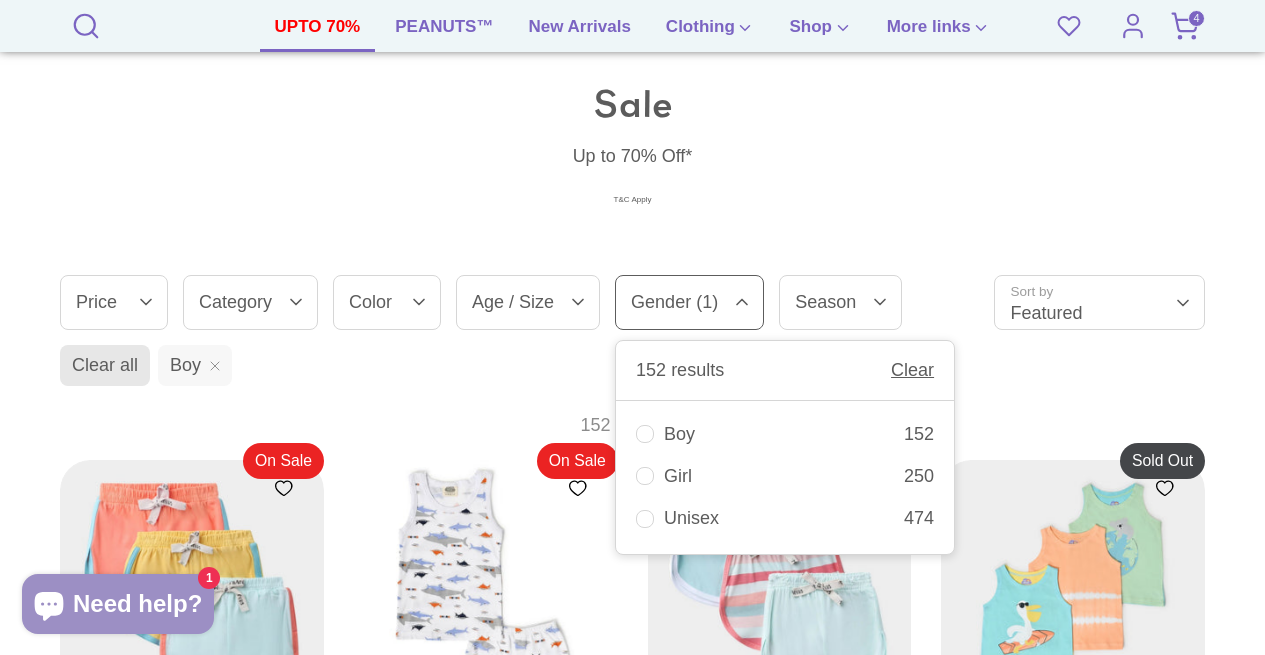 click on "Boy
152" at bounding box center [785, 434] 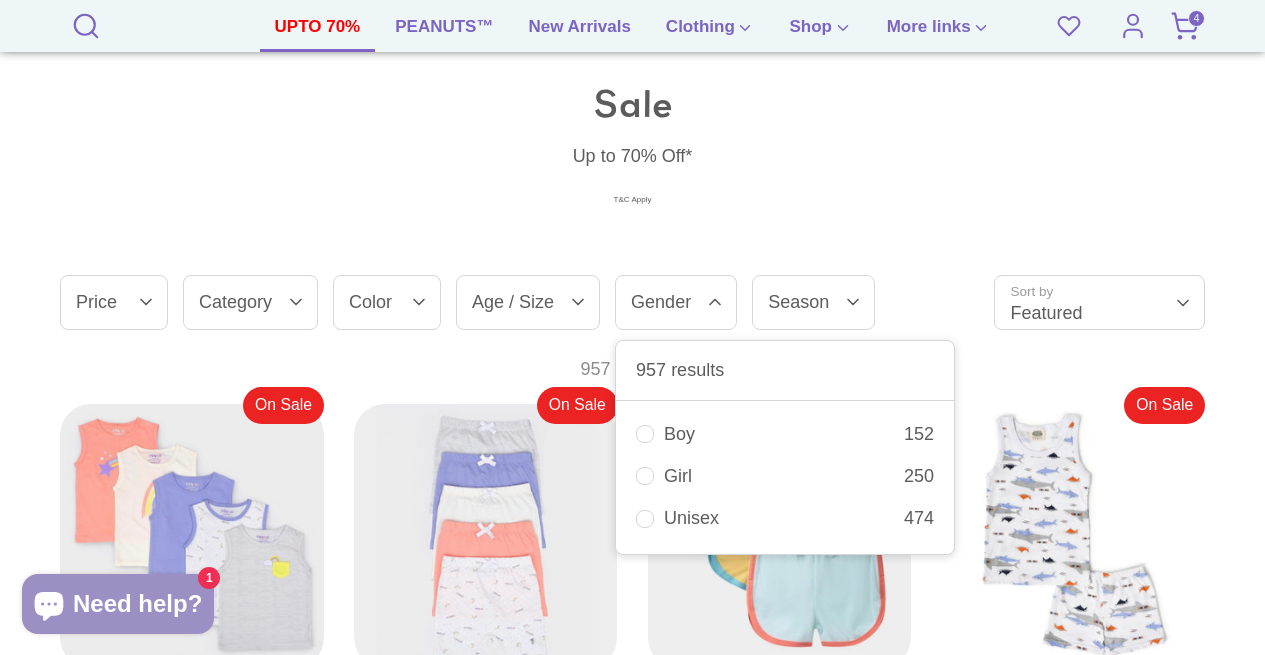 click on "Category" at bounding box center [250, 302] 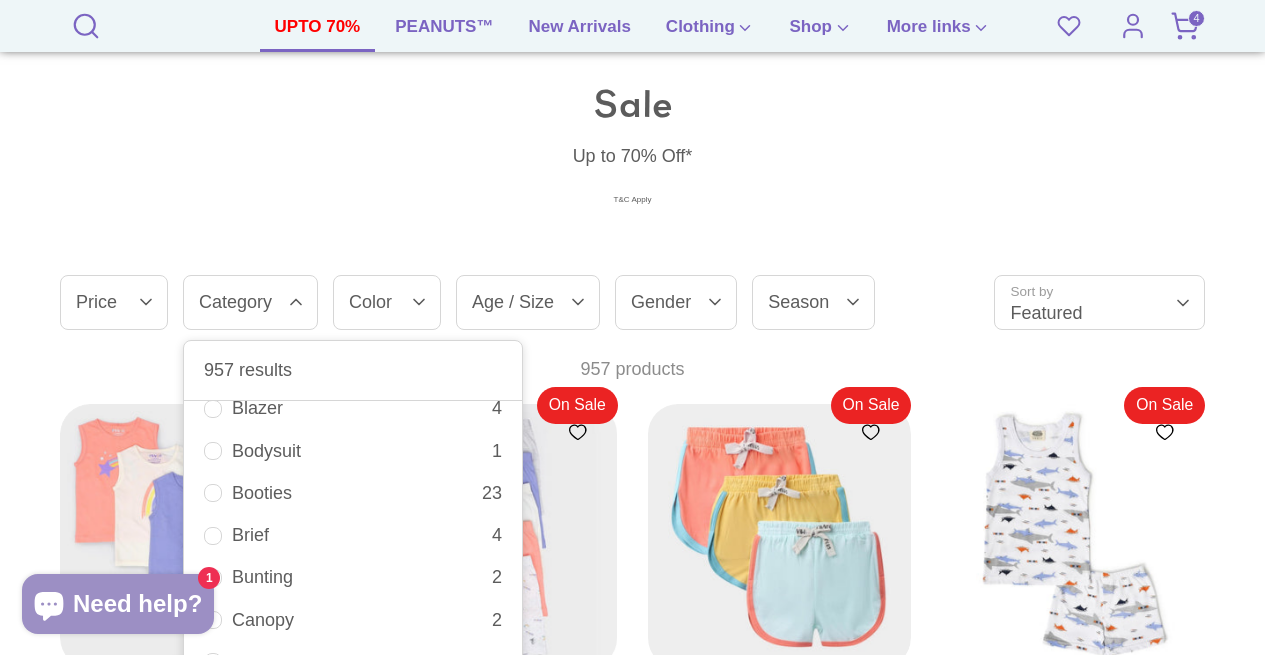 scroll, scrollTop: 0, scrollLeft: 0, axis: both 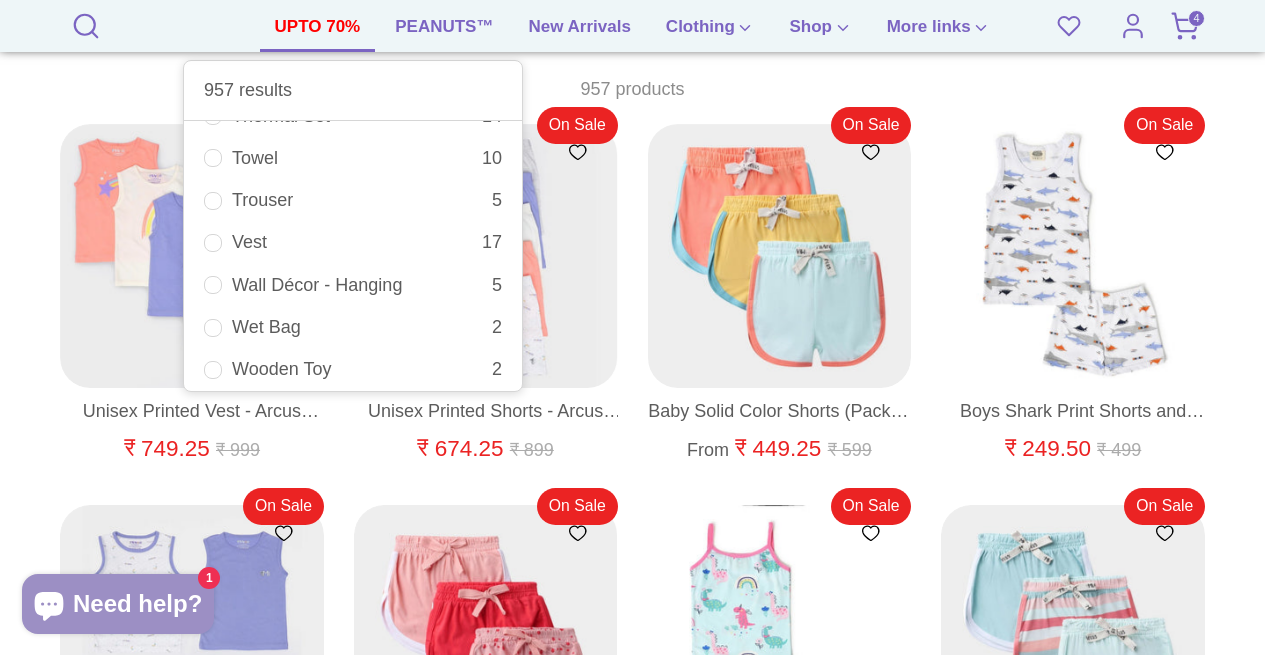 click on "Vest" at bounding box center [357, 242] 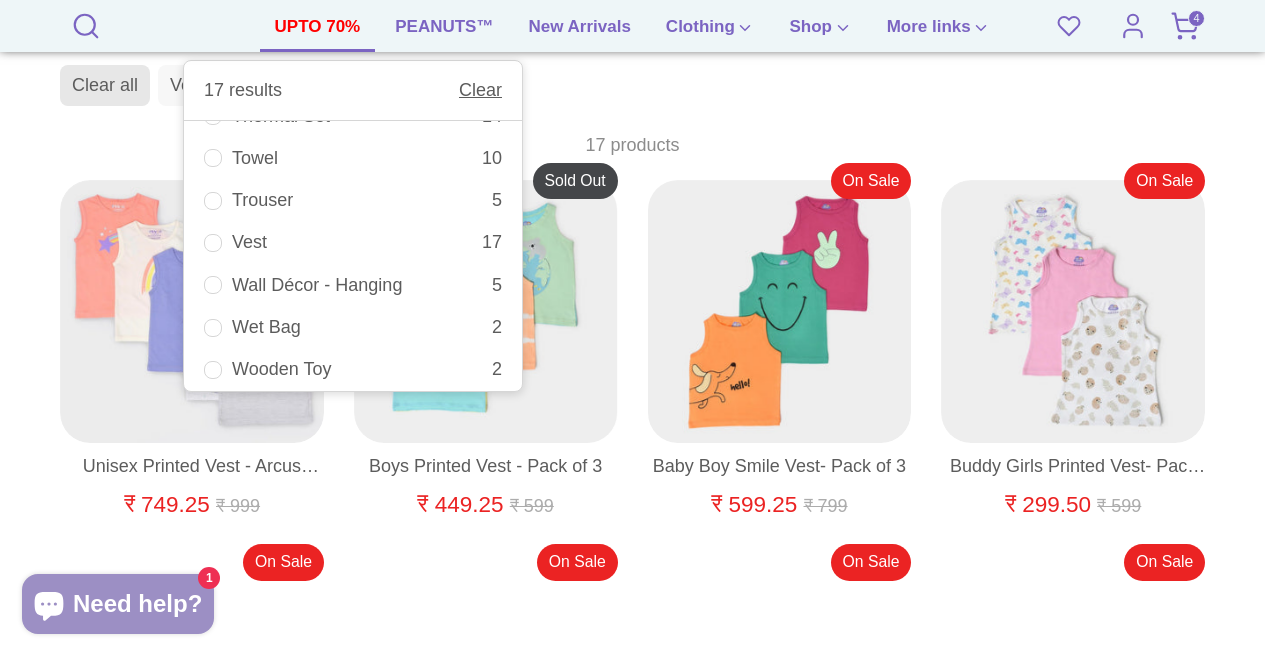 click on "Sale
Up to 70% Off*
T&C Apply
Filter
(1)
Sort
Filter by
Clear
Price
Price
17 results
Clear
₹
–
₹
3 2" at bounding box center (632, 928) 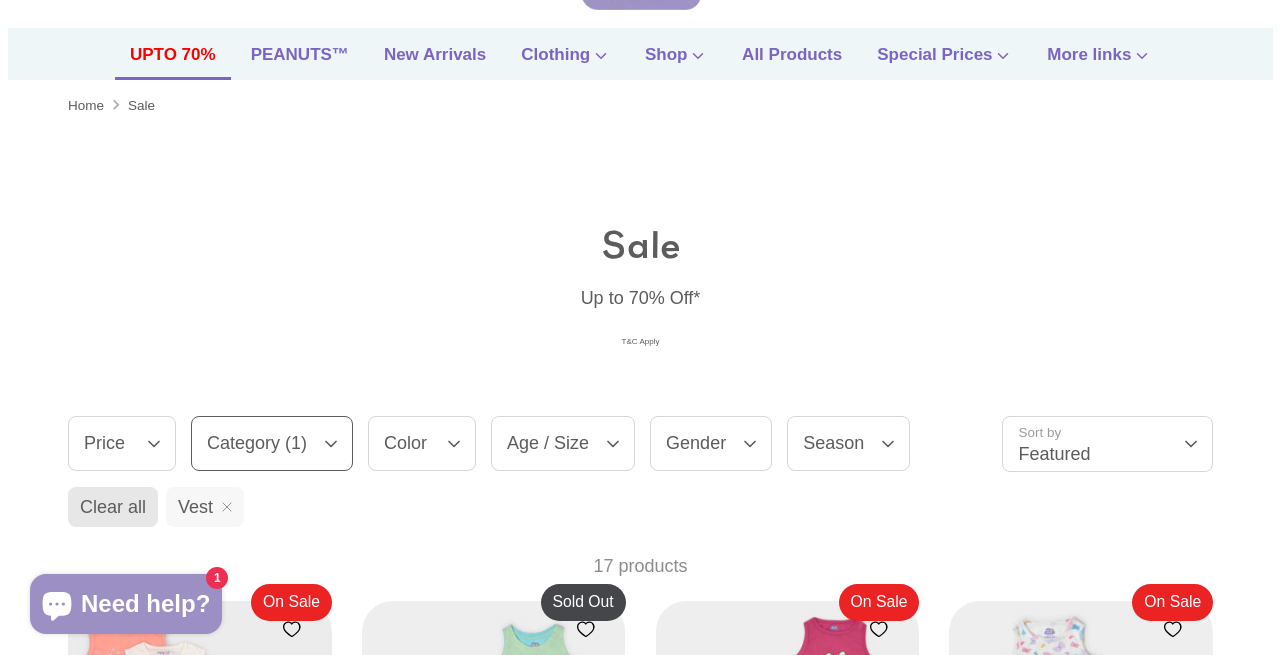 scroll, scrollTop: 0, scrollLeft: 0, axis: both 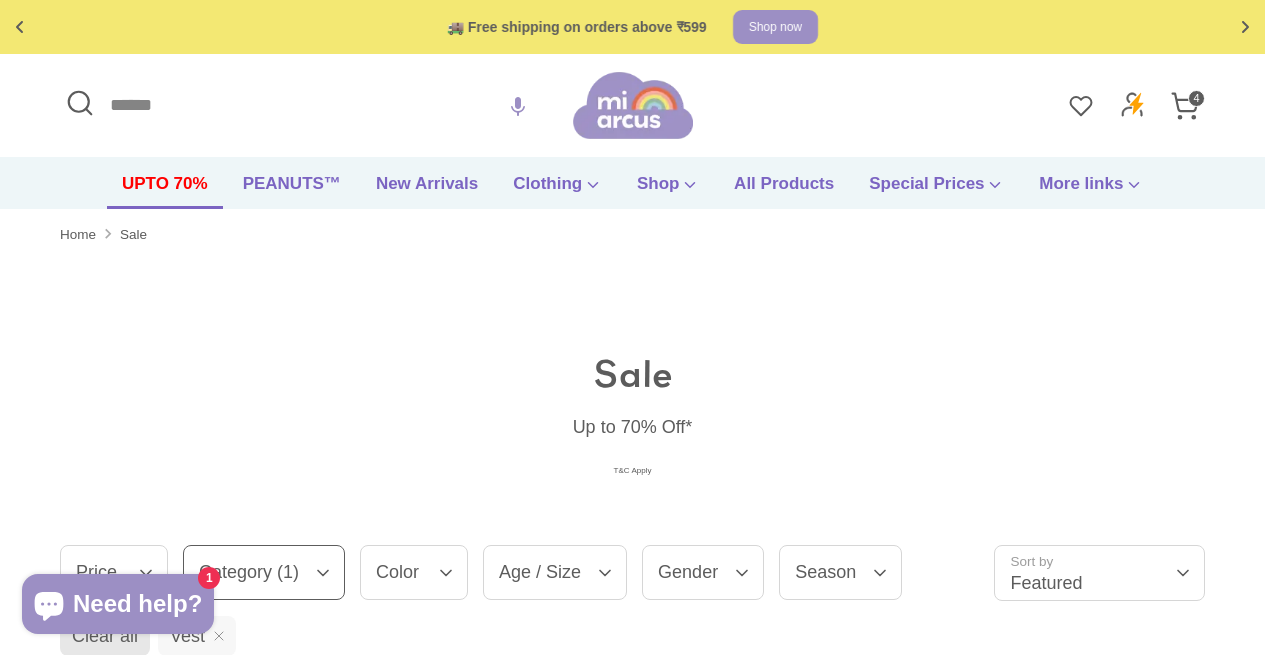 click on "4" at bounding box center [1196, 98] 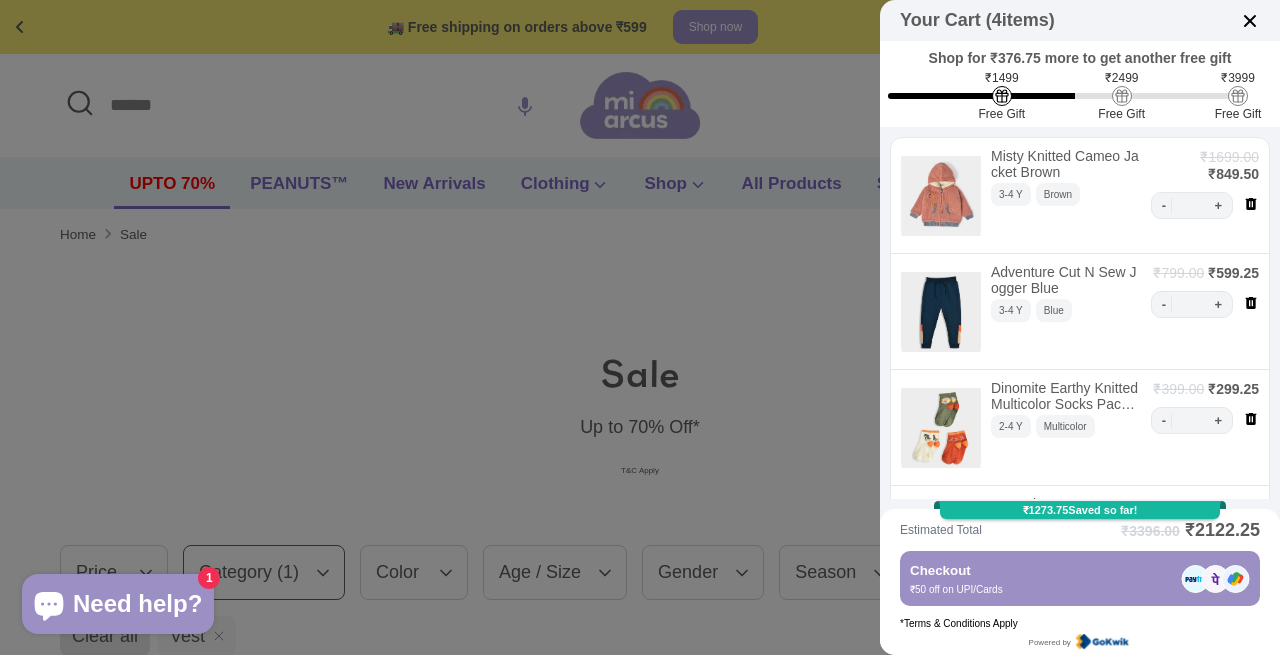 click on "-" at bounding box center (1167, 420) 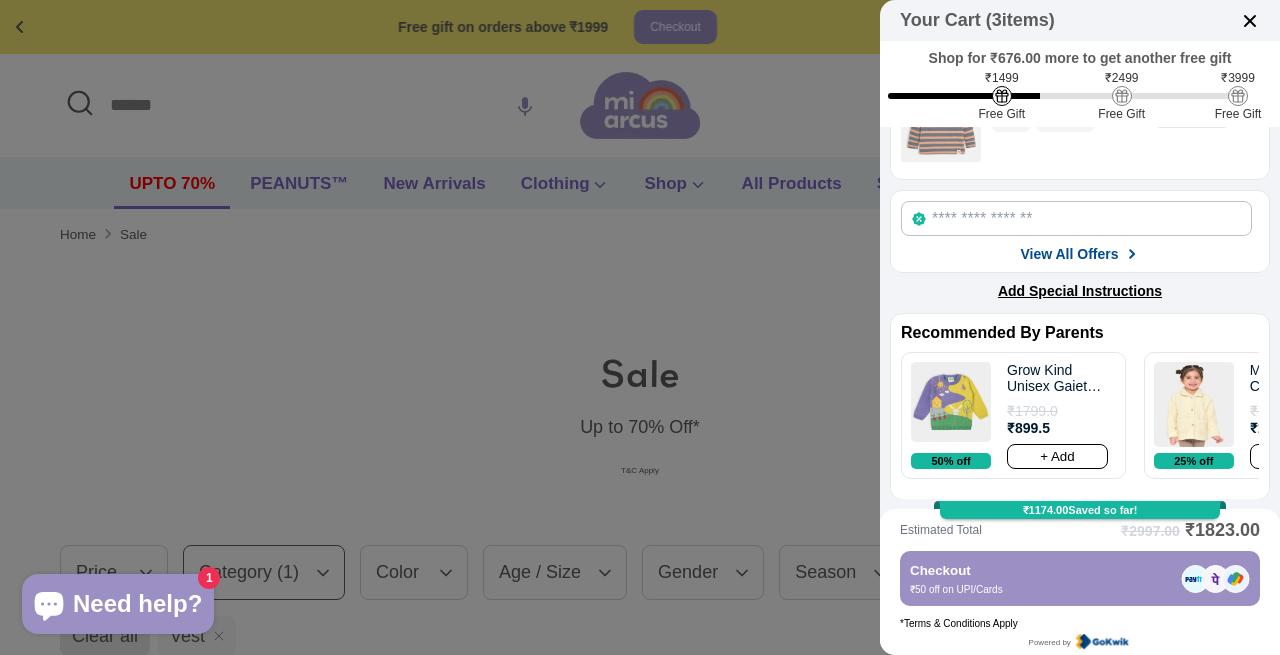 scroll, scrollTop: 308, scrollLeft: 0, axis: vertical 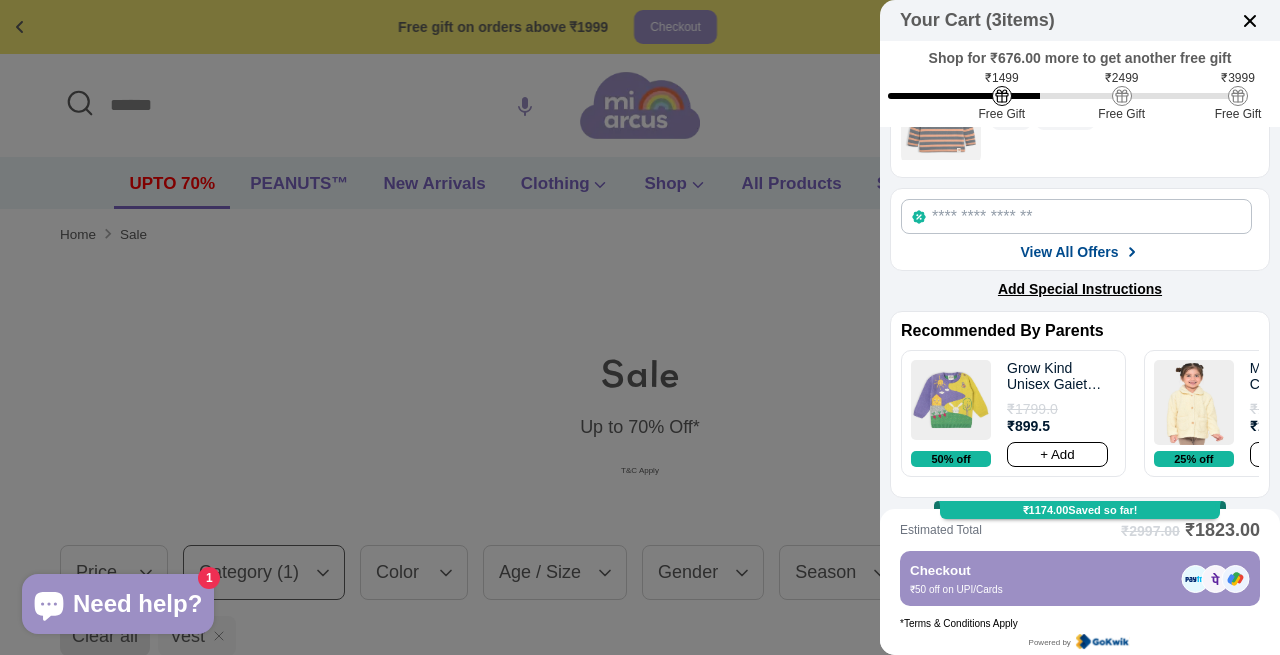click on "View All Offers" at bounding box center [1069, 252] 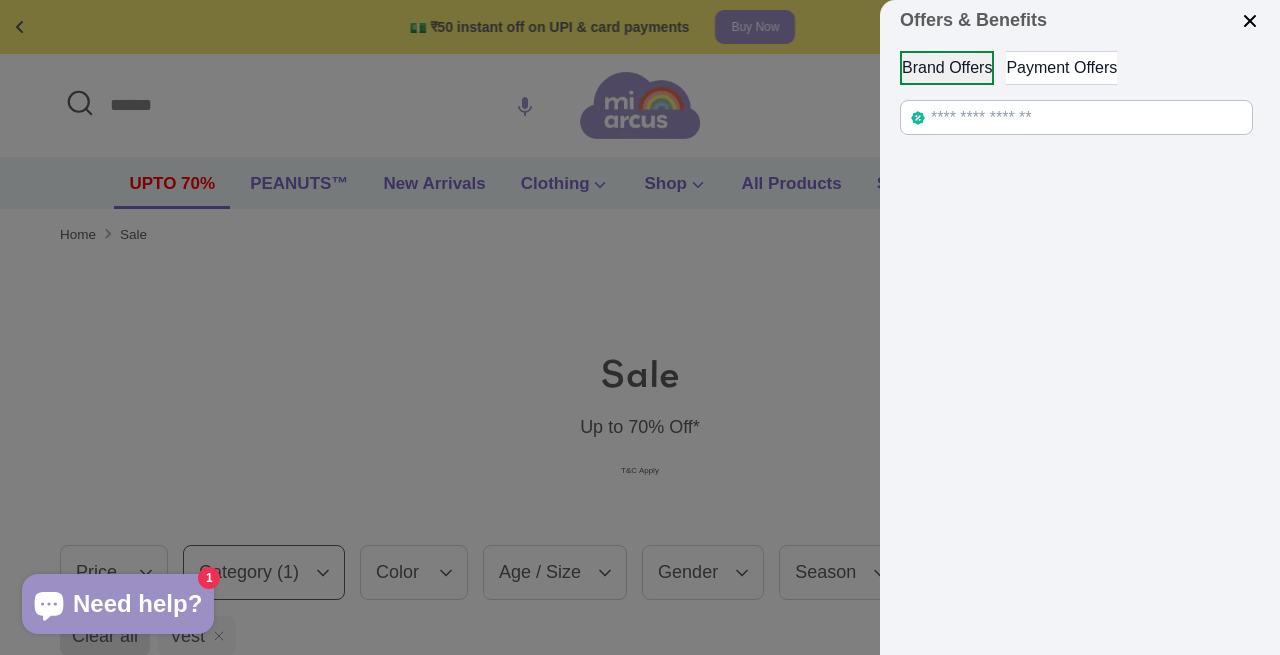 click at bounding box center [1250, 21] 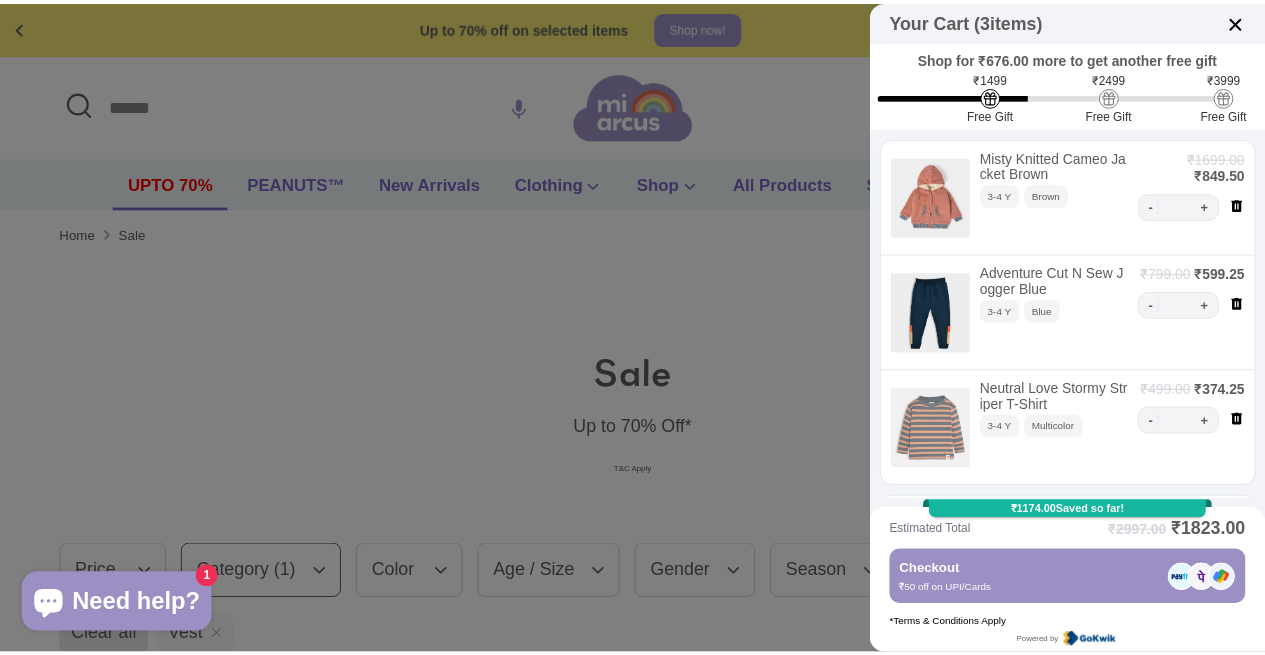 scroll, scrollTop: 343, scrollLeft: 0, axis: vertical 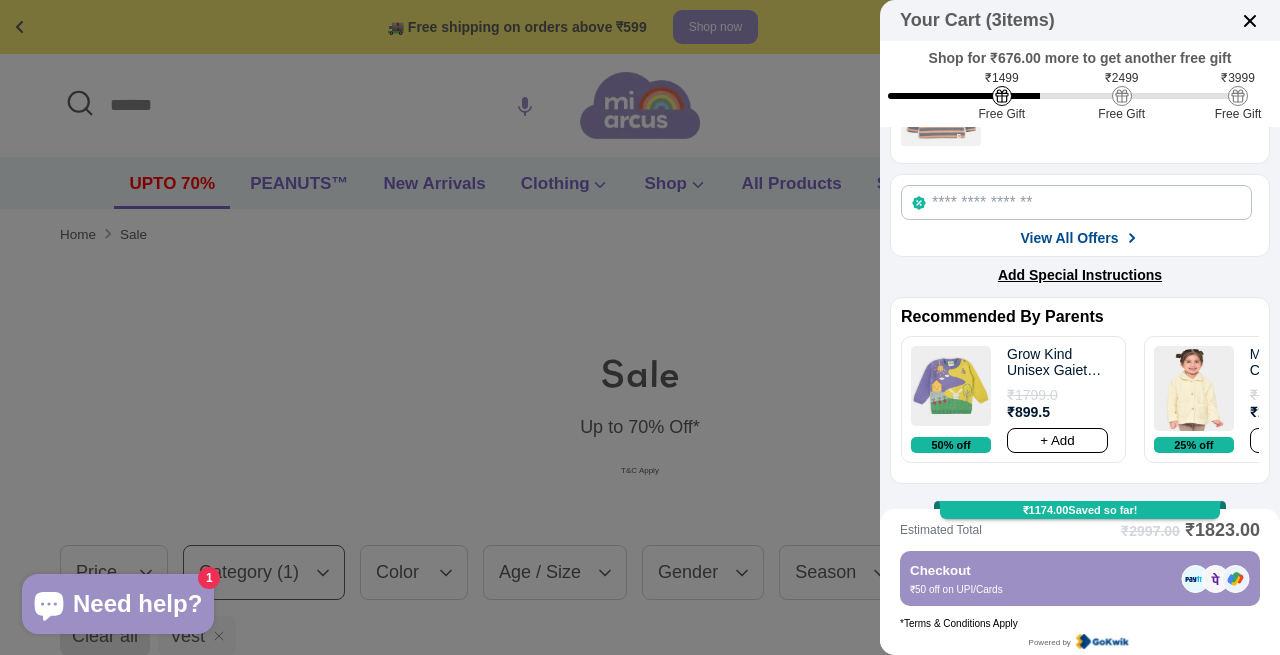 click at bounding box center (640, 327) 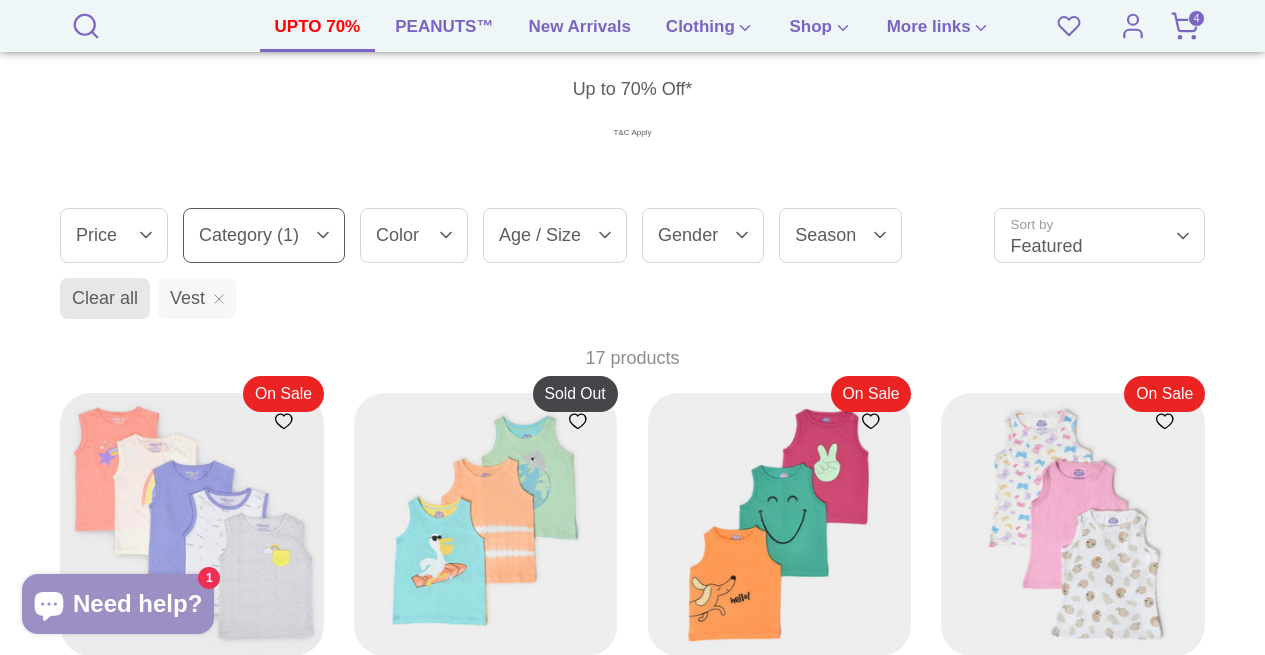 scroll, scrollTop: 339, scrollLeft: 0, axis: vertical 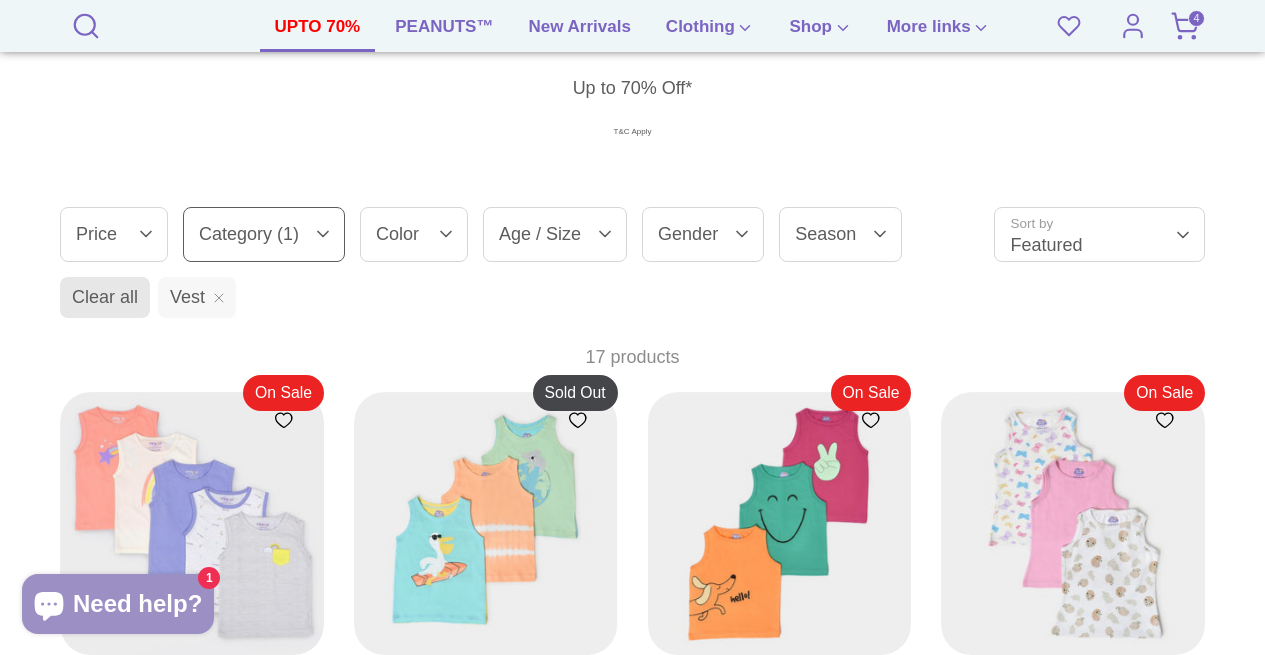 click on "Category
(1)" at bounding box center (264, 234) 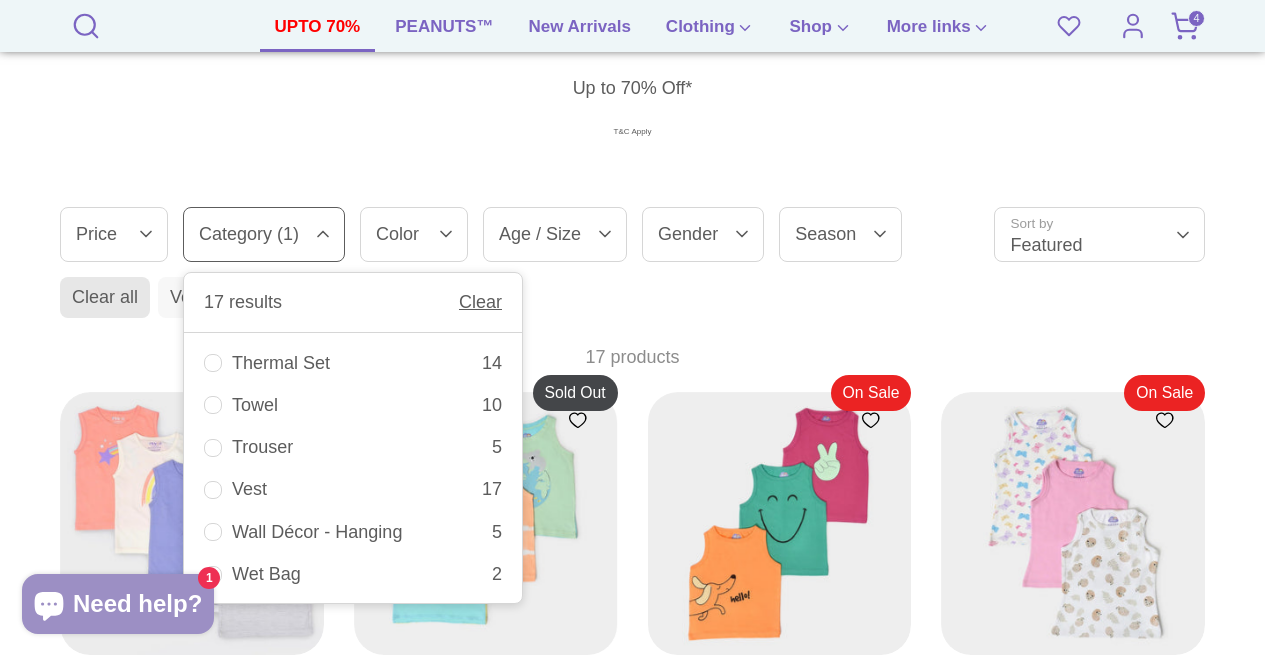 scroll, scrollTop: 3851, scrollLeft: 0, axis: vertical 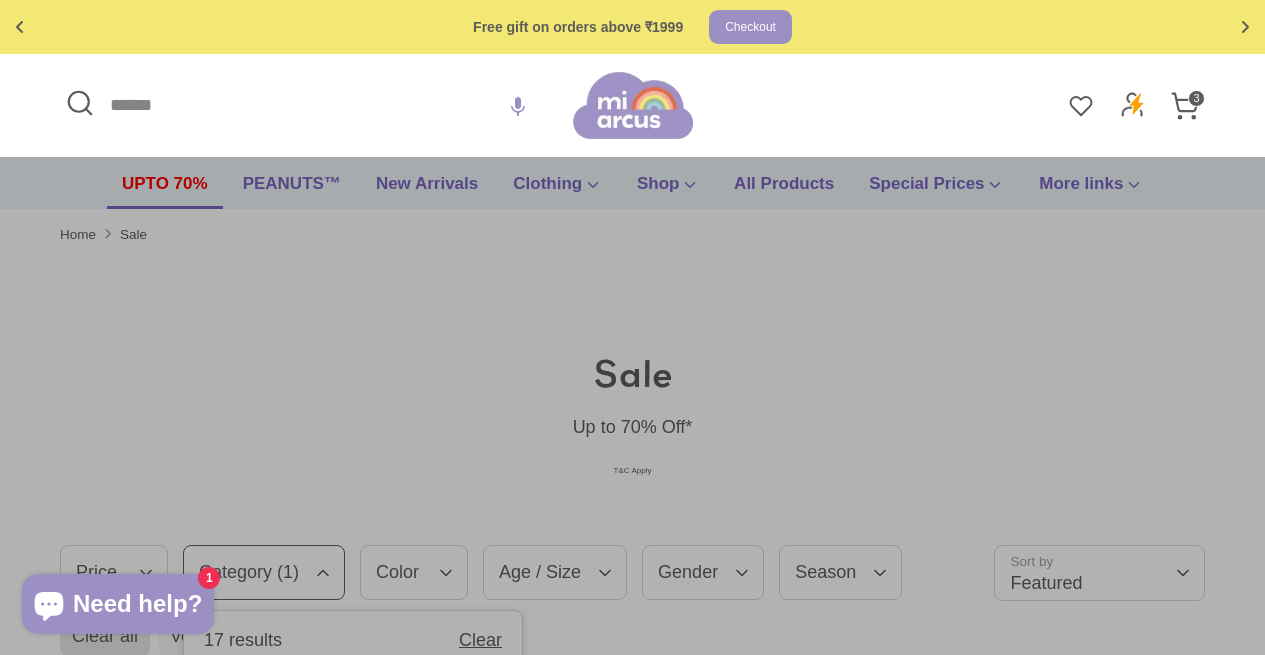click on "Search" at bounding box center (316, 105) 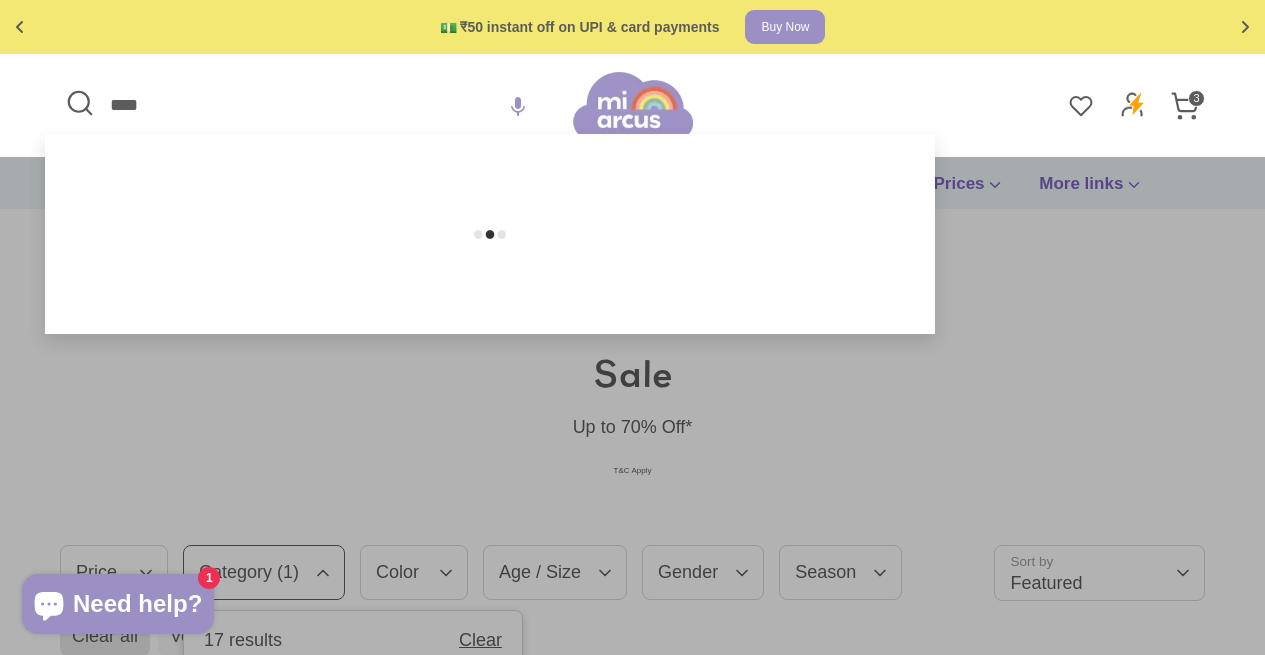 type on "****" 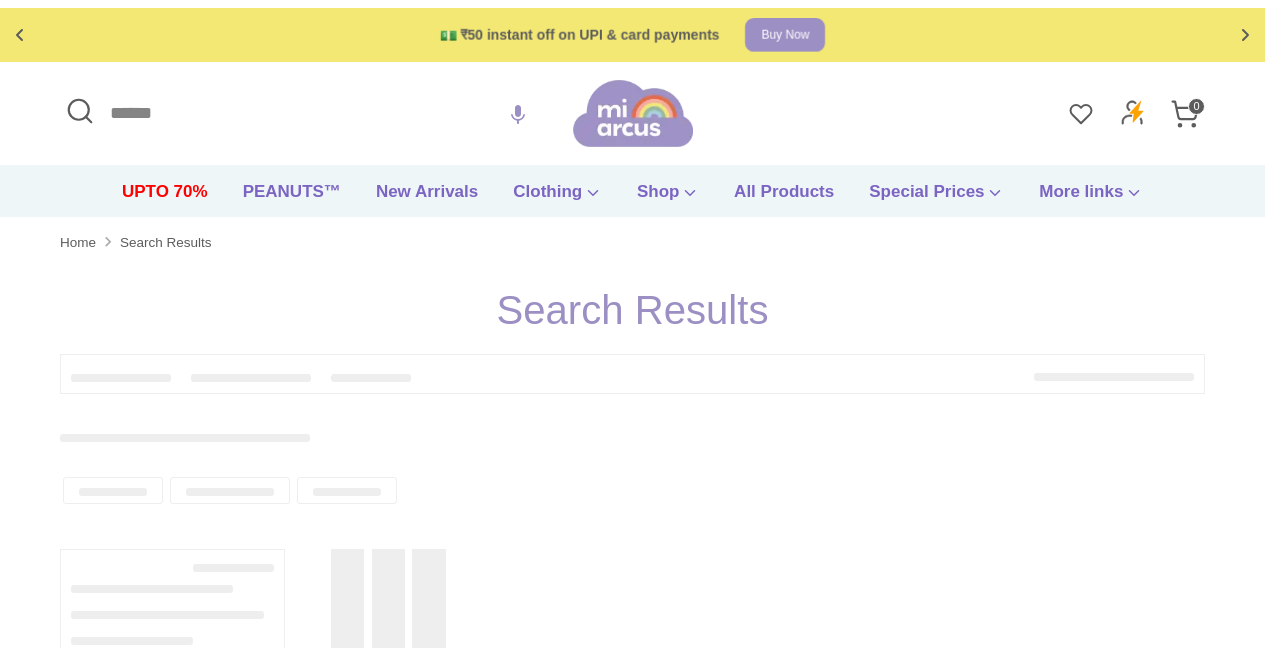scroll, scrollTop: 0, scrollLeft: 0, axis: both 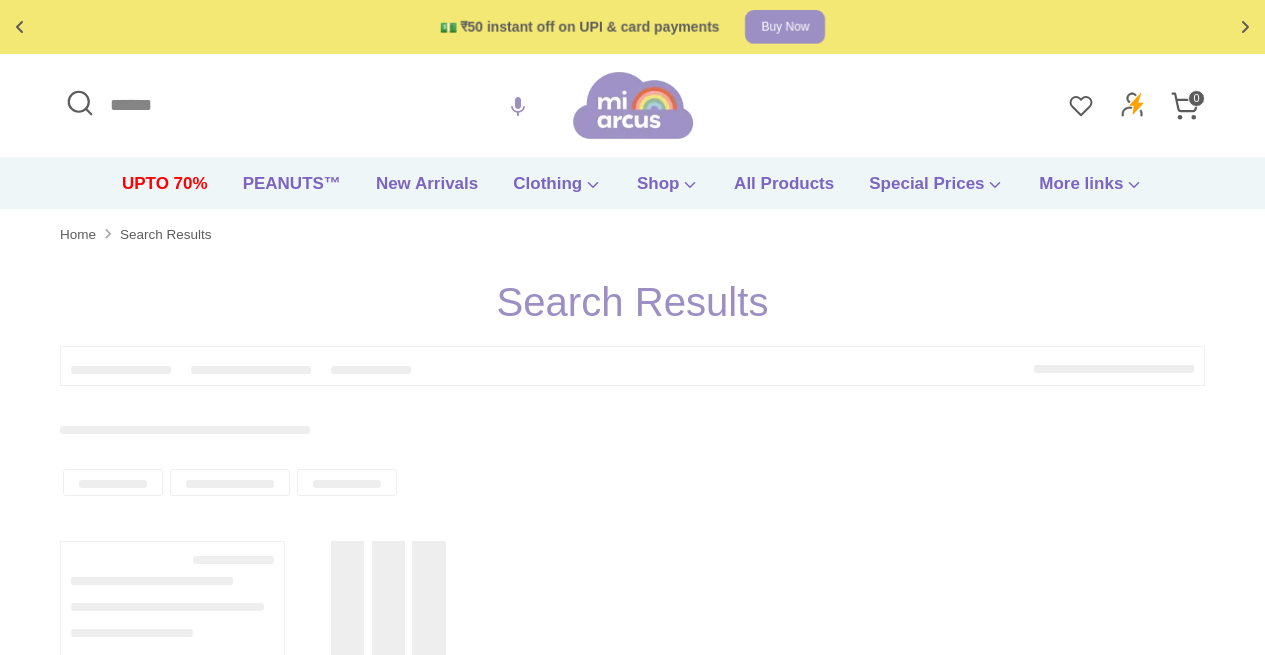 type on "****" 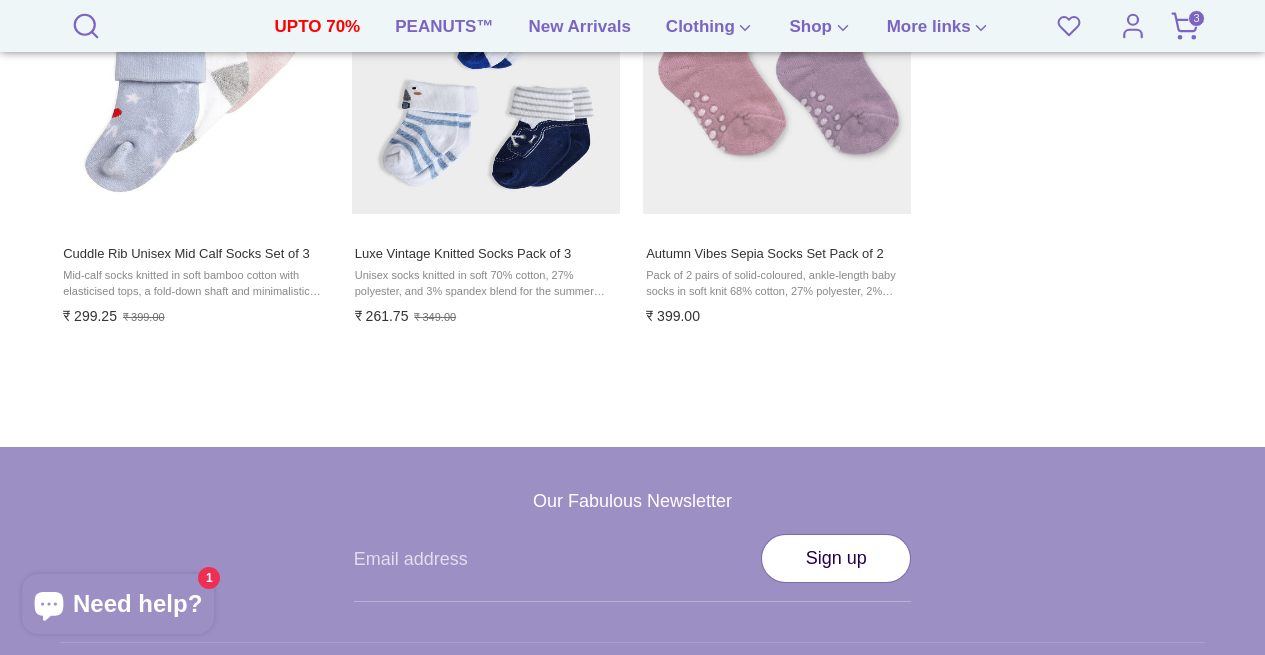 scroll, scrollTop: 1939, scrollLeft: 0, axis: vertical 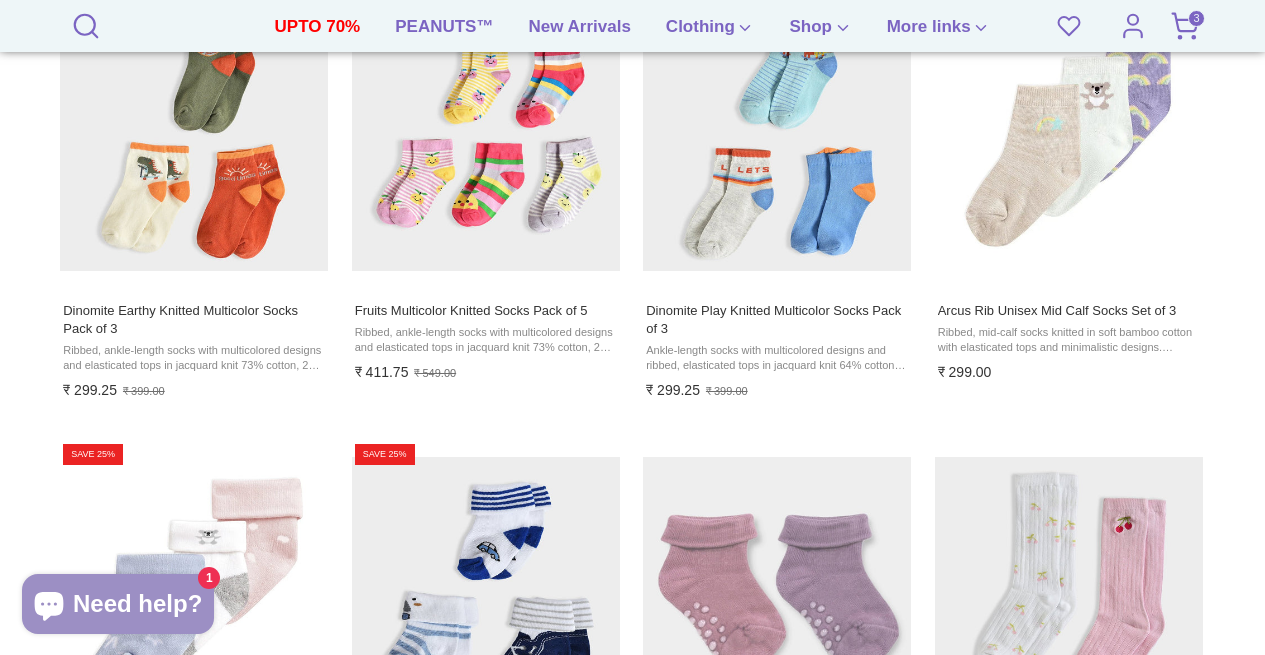 click at bounding box center [194, 136] 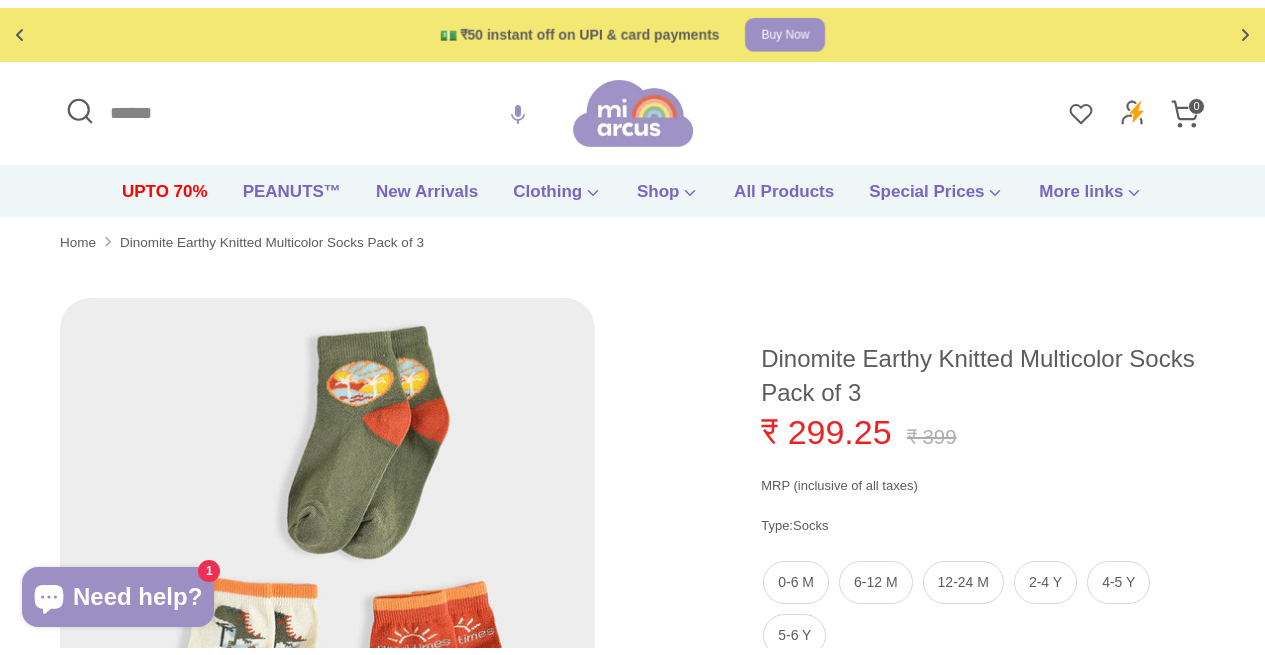 scroll, scrollTop: 0, scrollLeft: 0, axis: both 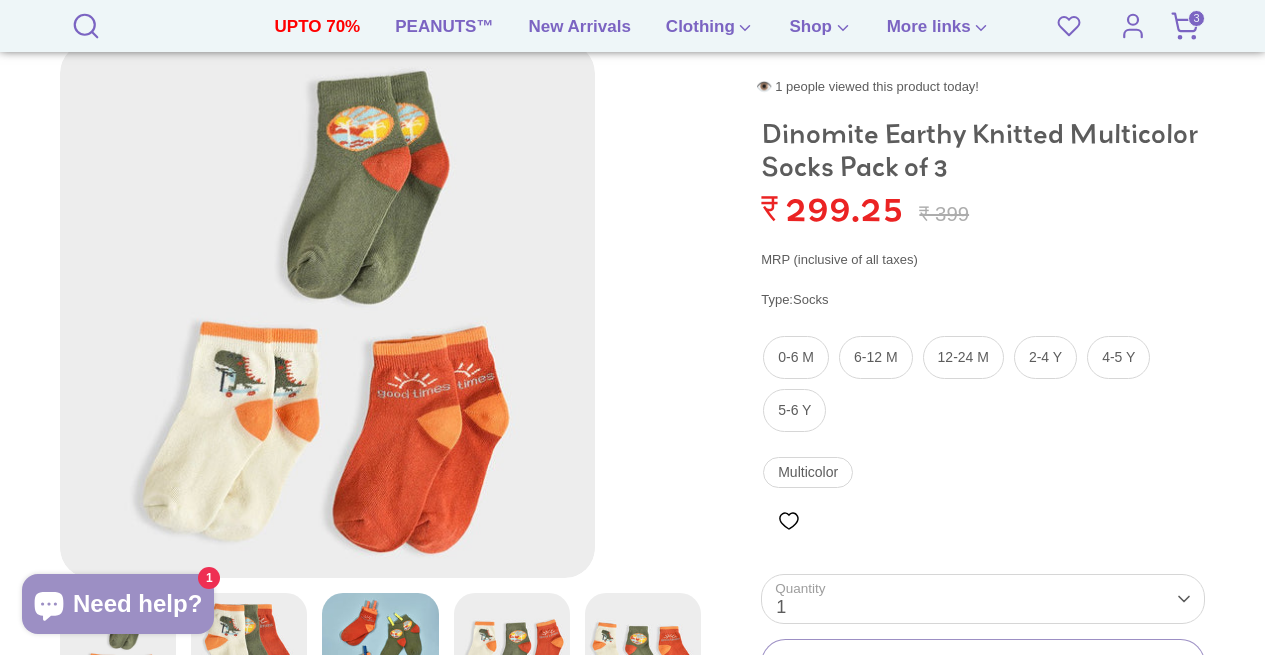 drag, startPoint x: 998, startPoint y: 364, endPoint x: 1017, endPoint y: 365, distance: 19.026299 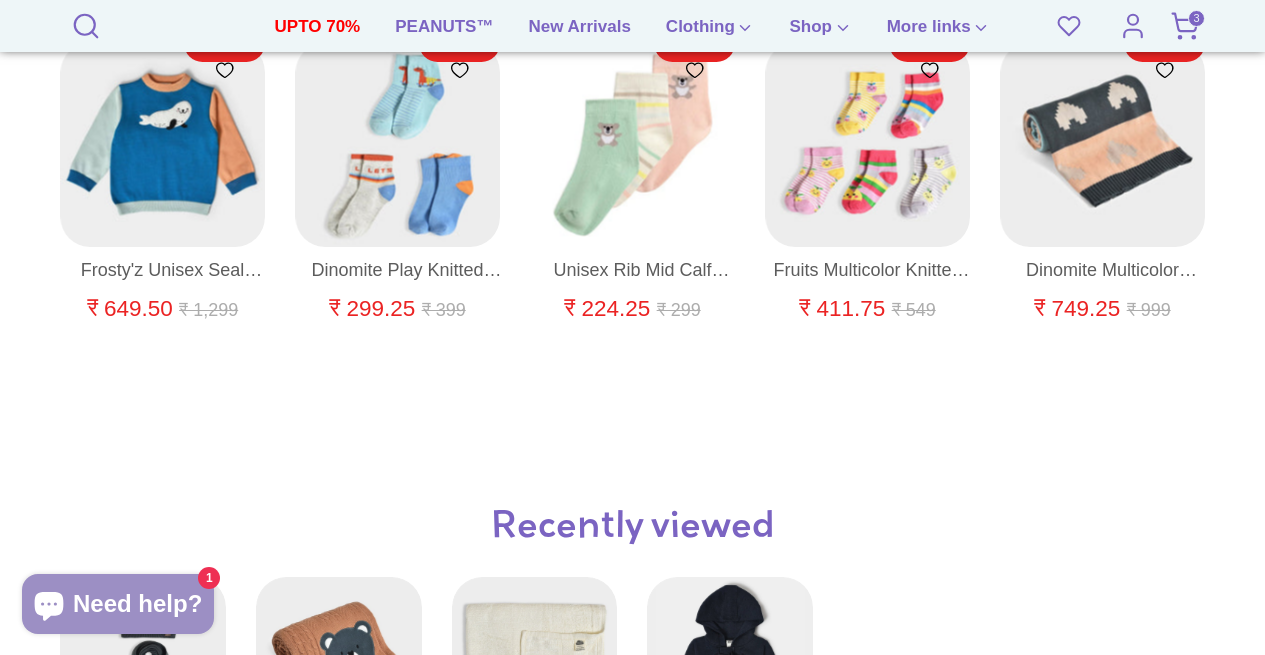 scroll, scrollTop: 1763, scrollLeft: 0, axis: vertical 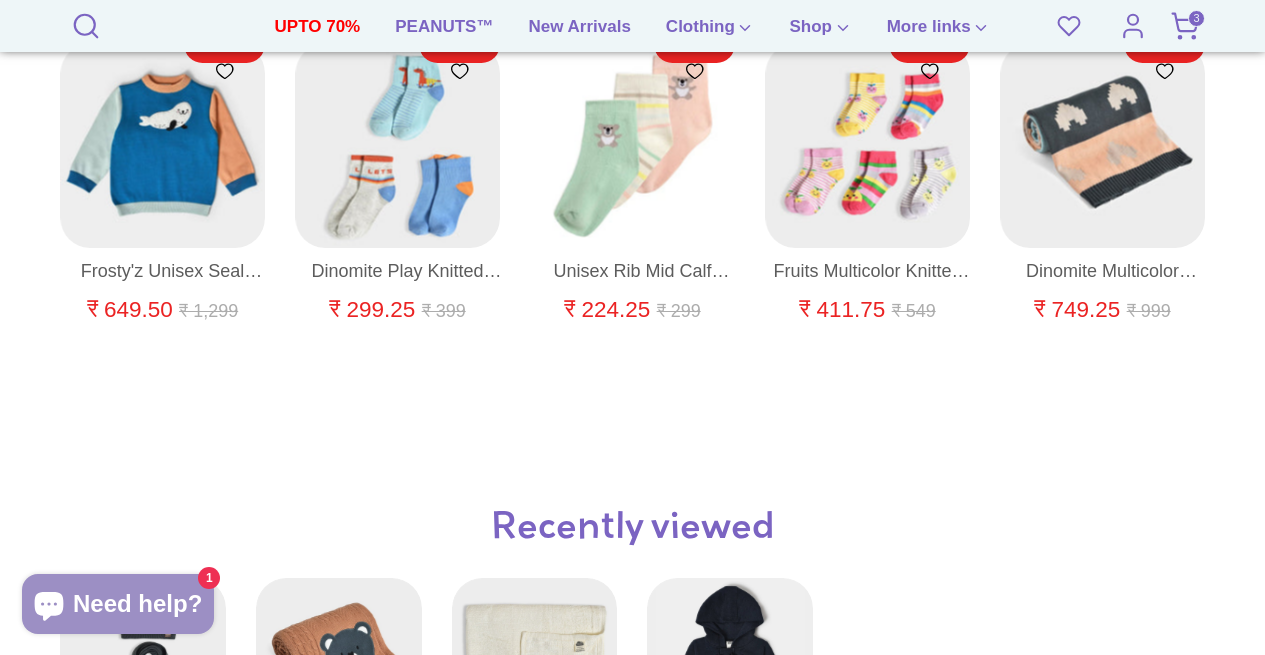 click at bounding box center (632, 441) 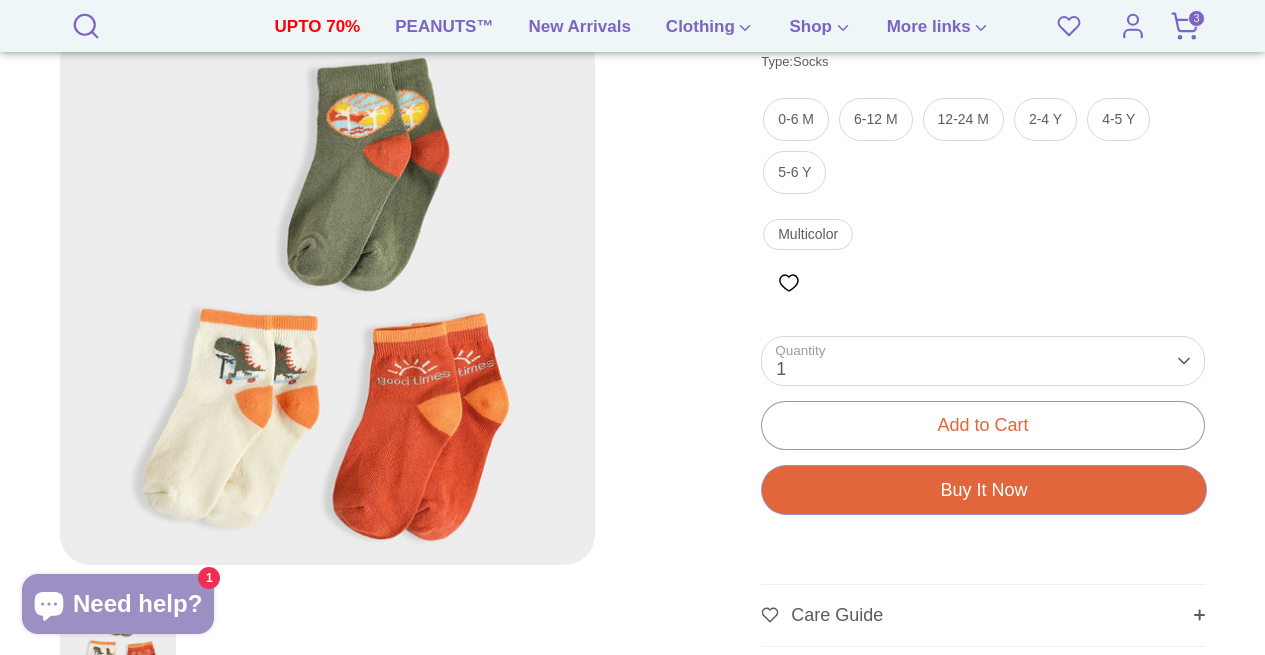 scroll, scrollTop: 488, scrollLeft: 0, axis: vertical 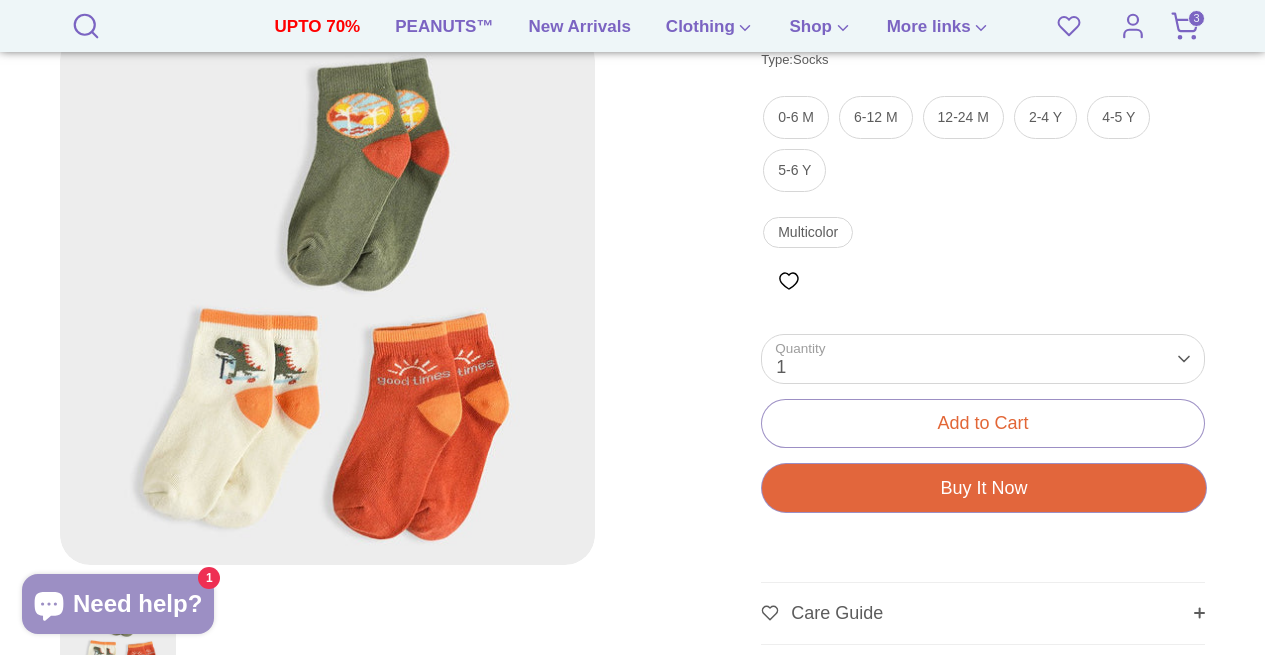click on "Add to Cart" at bounding box center (983, 423) 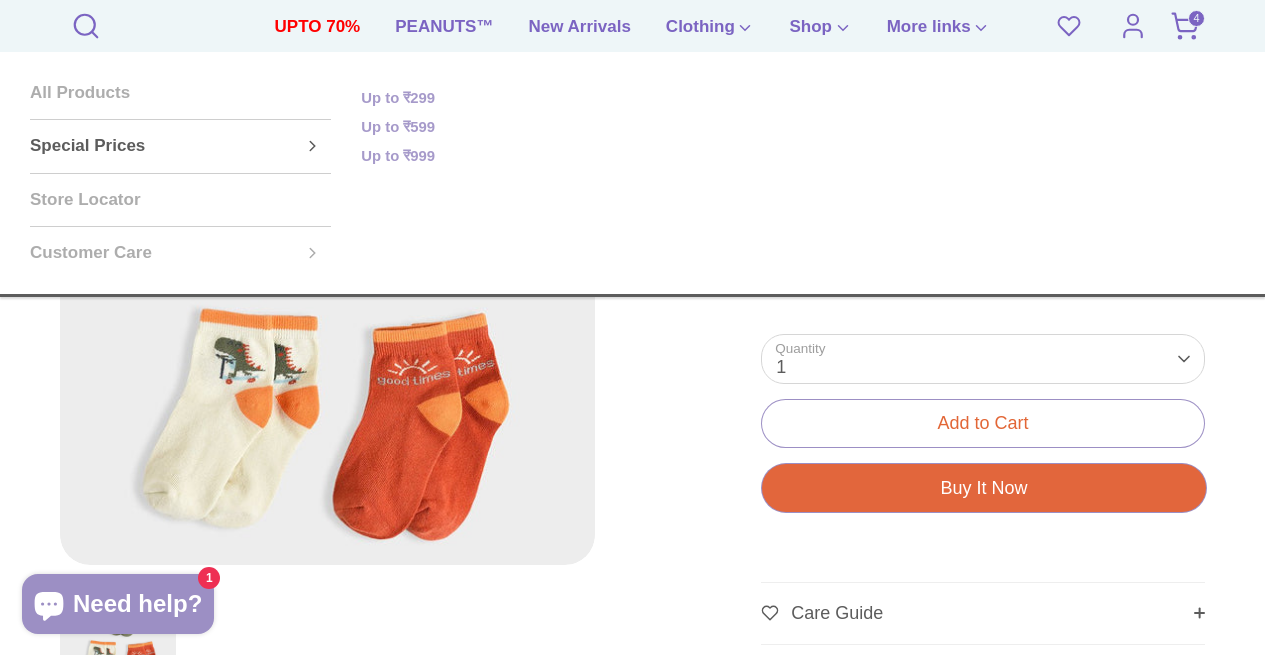 click on "Special Prices" at bounding box center (180, 146) 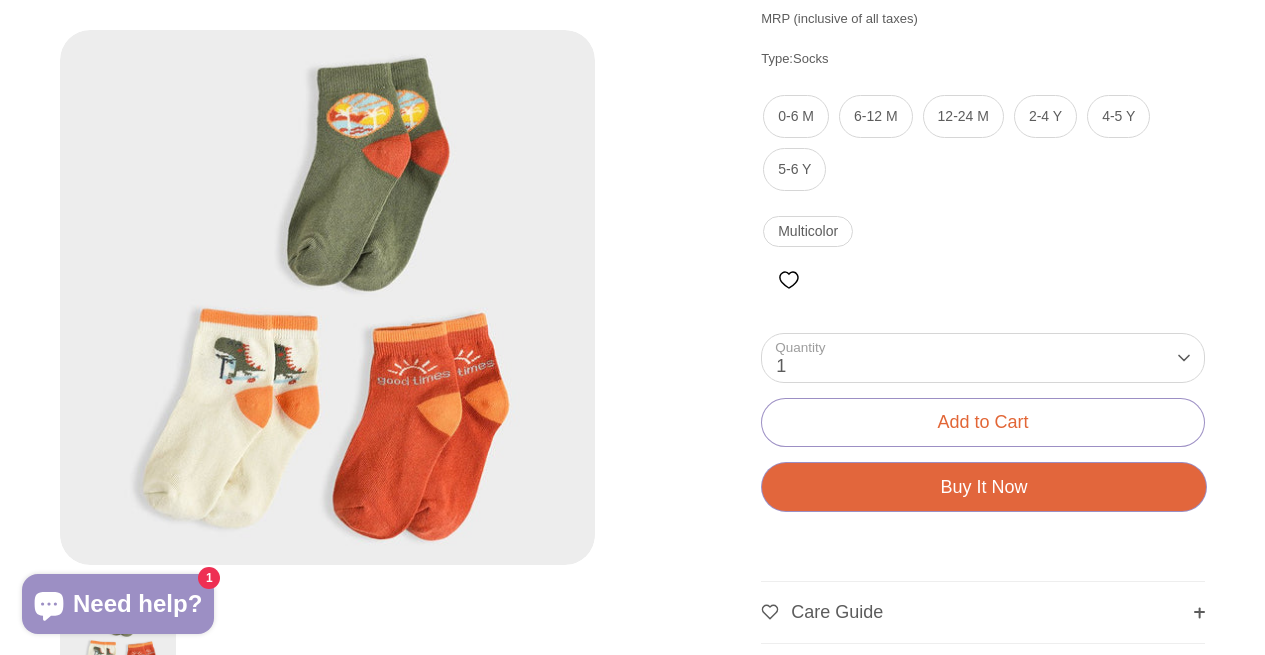 scroll, scrollTop: 0, scrollLeft: 0, axis: both 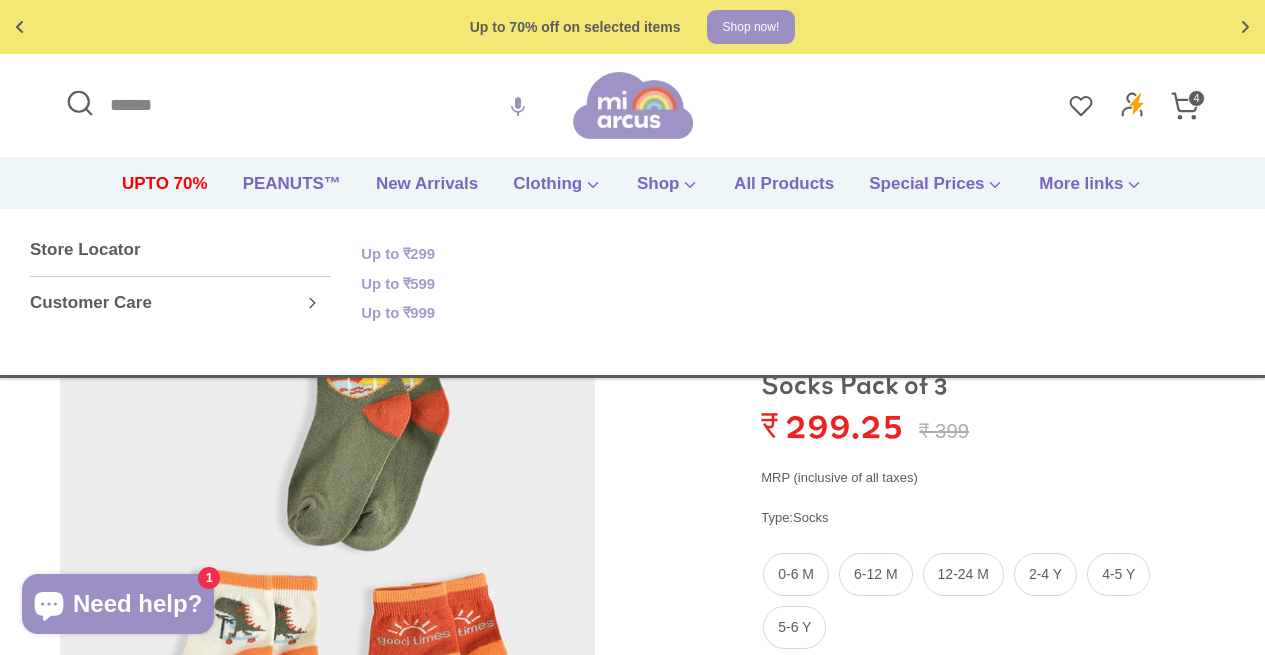 click on "Up to ₹299" at bounding box center [481, 255] 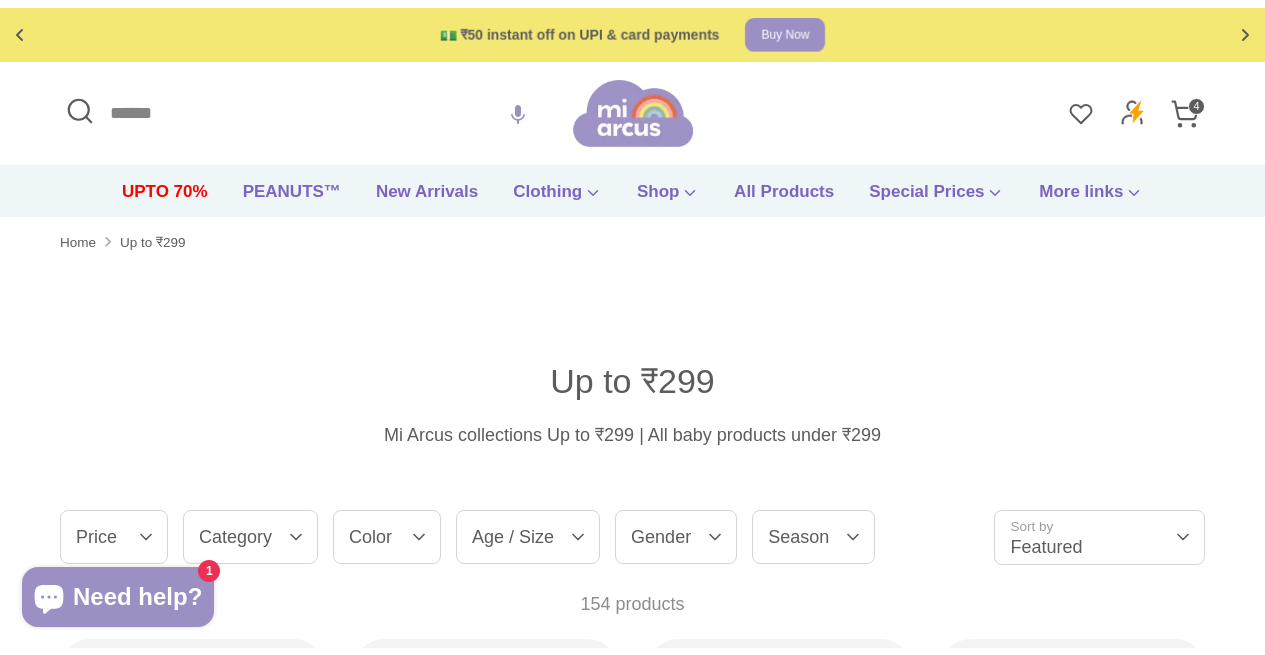scroll, scrollTop: 0, scrollLeft: 0, axis: both 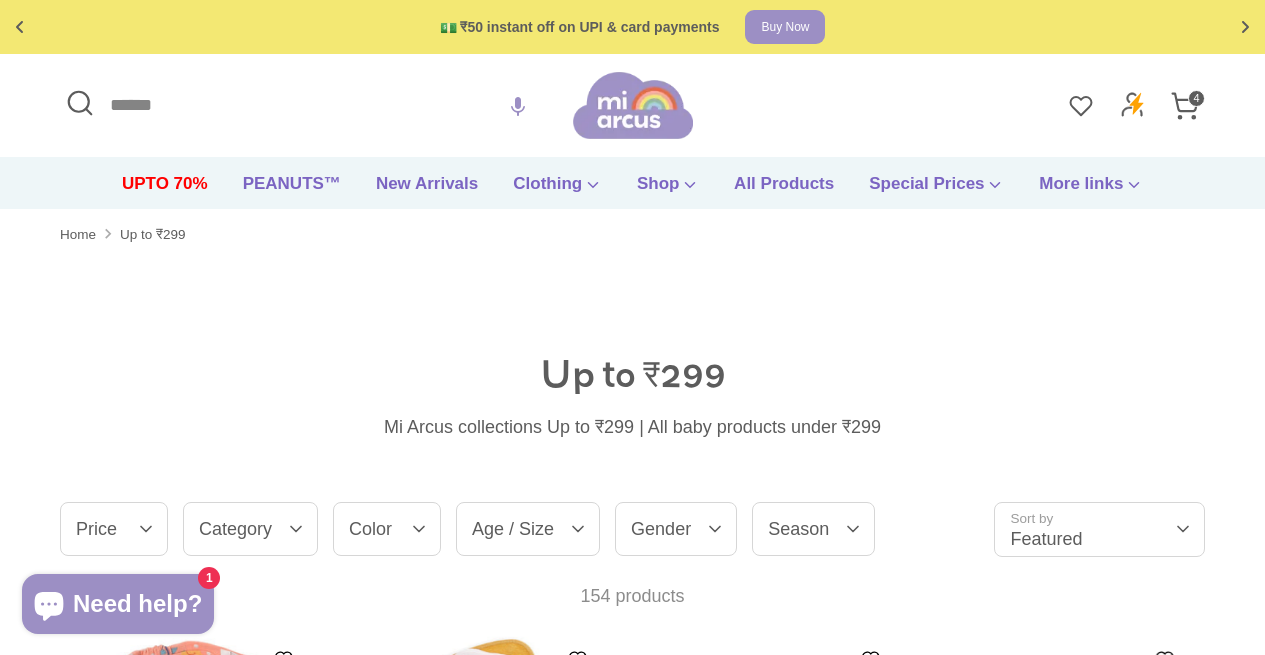 click on "4" at bounding box center (1196, 98) 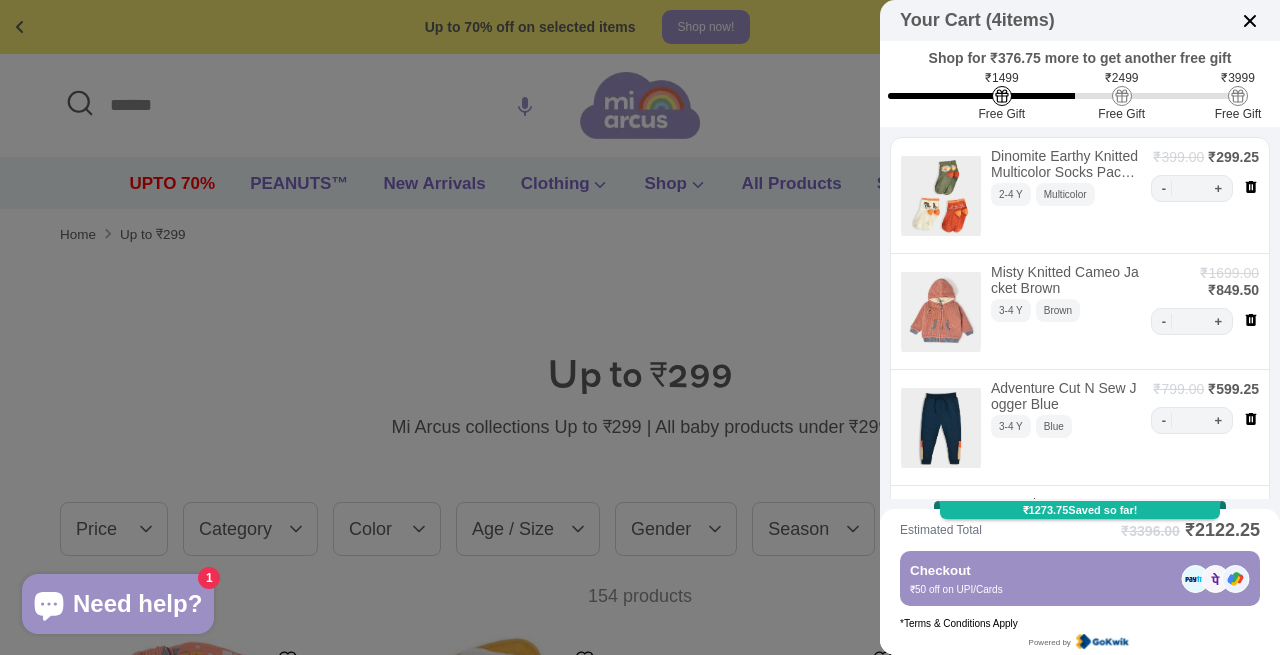 click at bounding box center (640, 327) 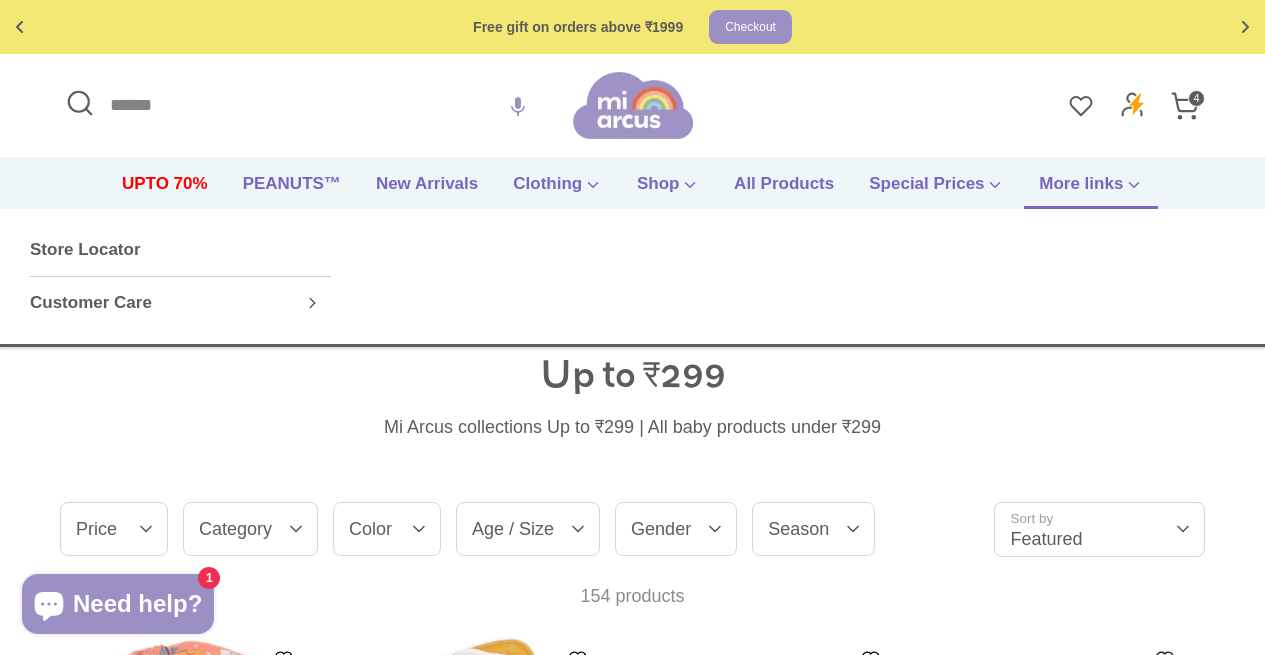 click on "More links" at bounding box center (1091, 190) 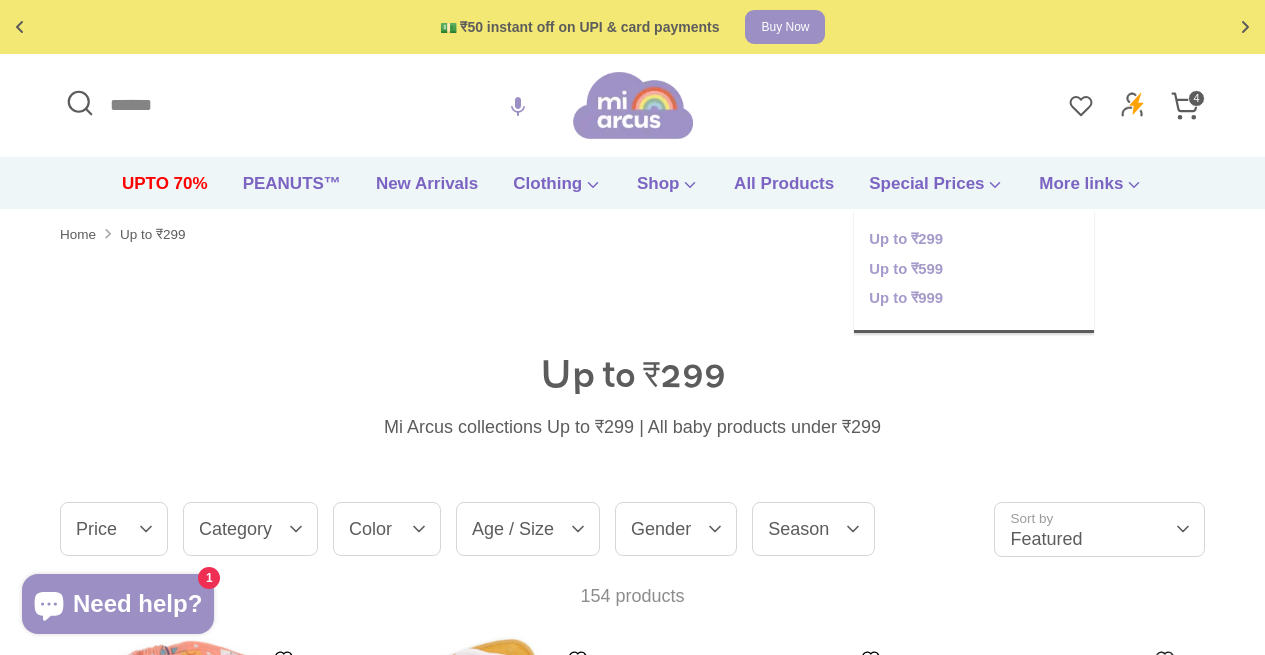 click on "Up to ₹599" at bounding box center (974, 270) 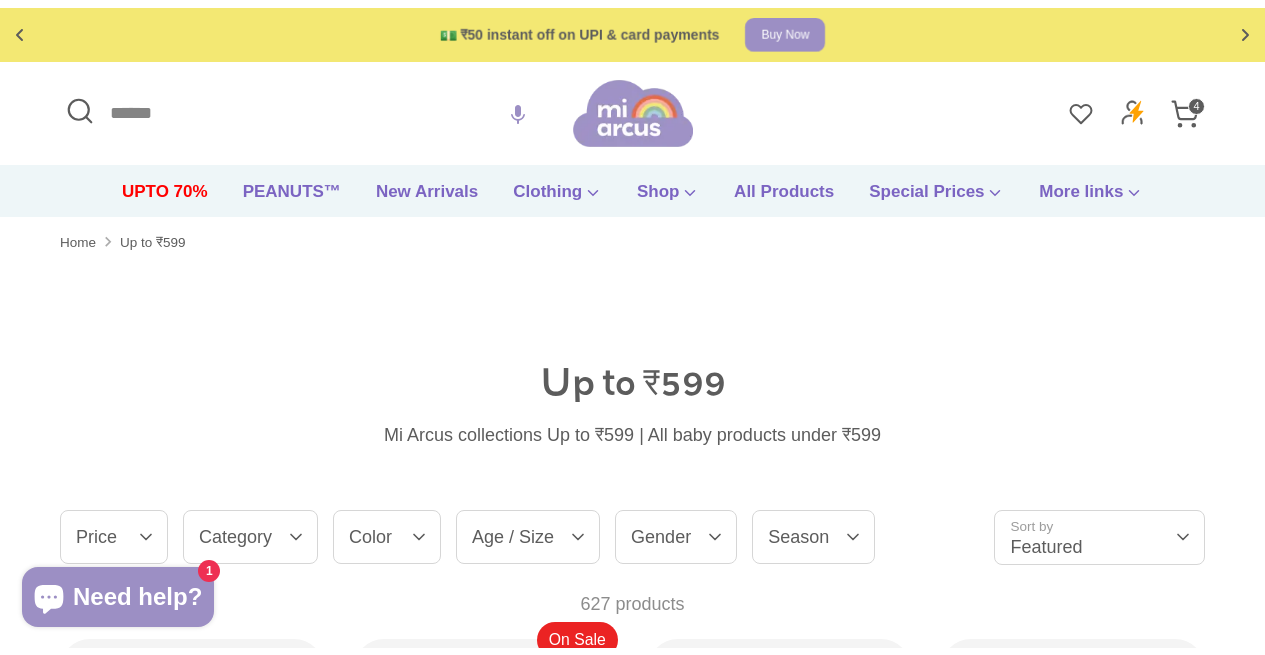 scroll, scrollTop: 0, scrollLeft: 0, axis: both 